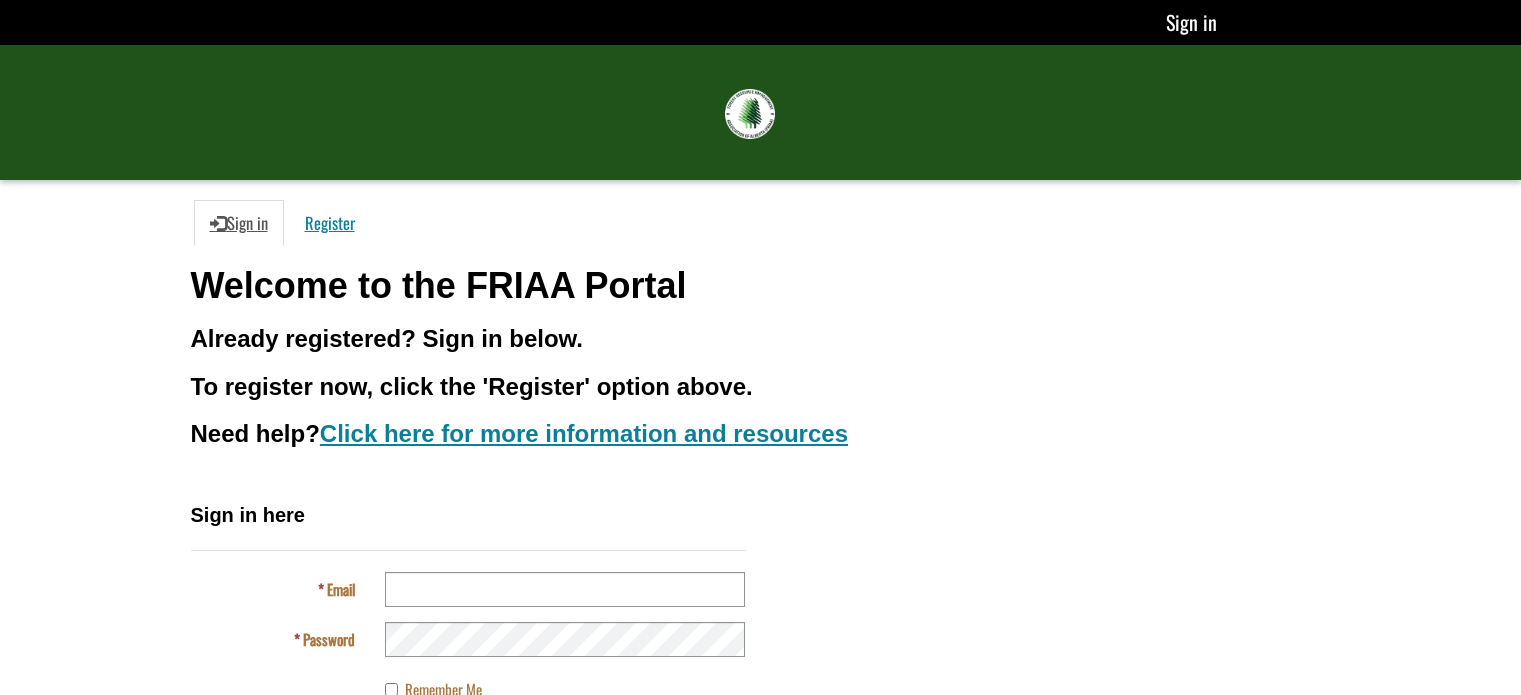 scroll, scrollTop: 0, scrollLeft: 0, axis: both 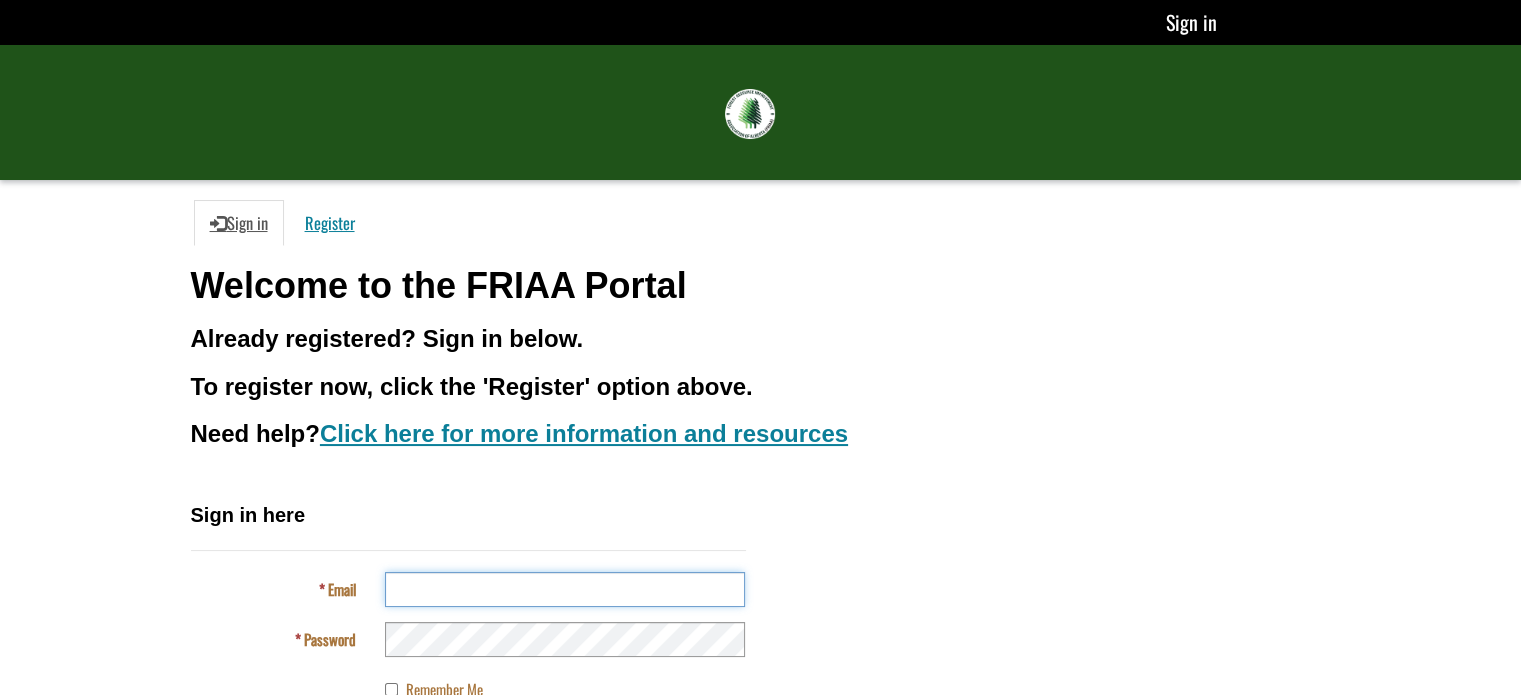 type on "**********" 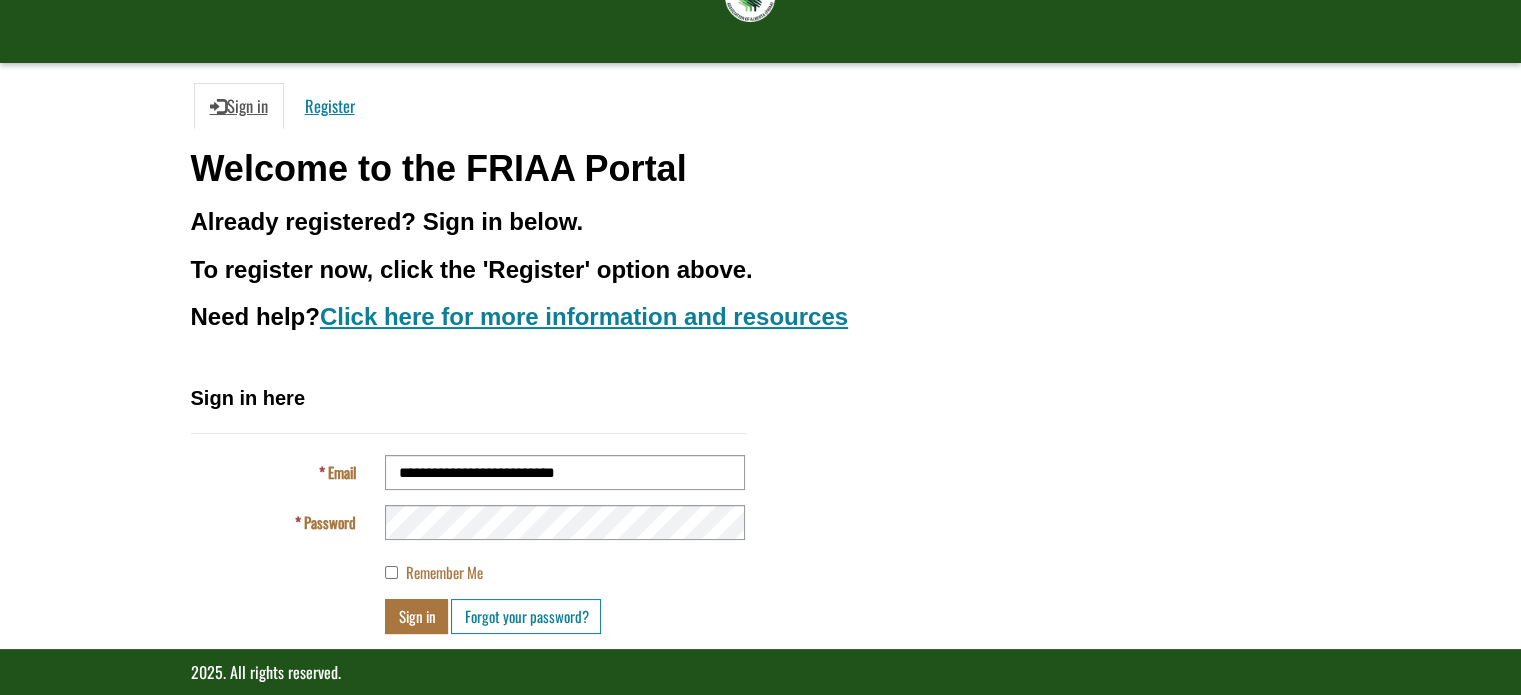 scroll, scrollTop: 140, scrollLeft: 0, axis: vertical 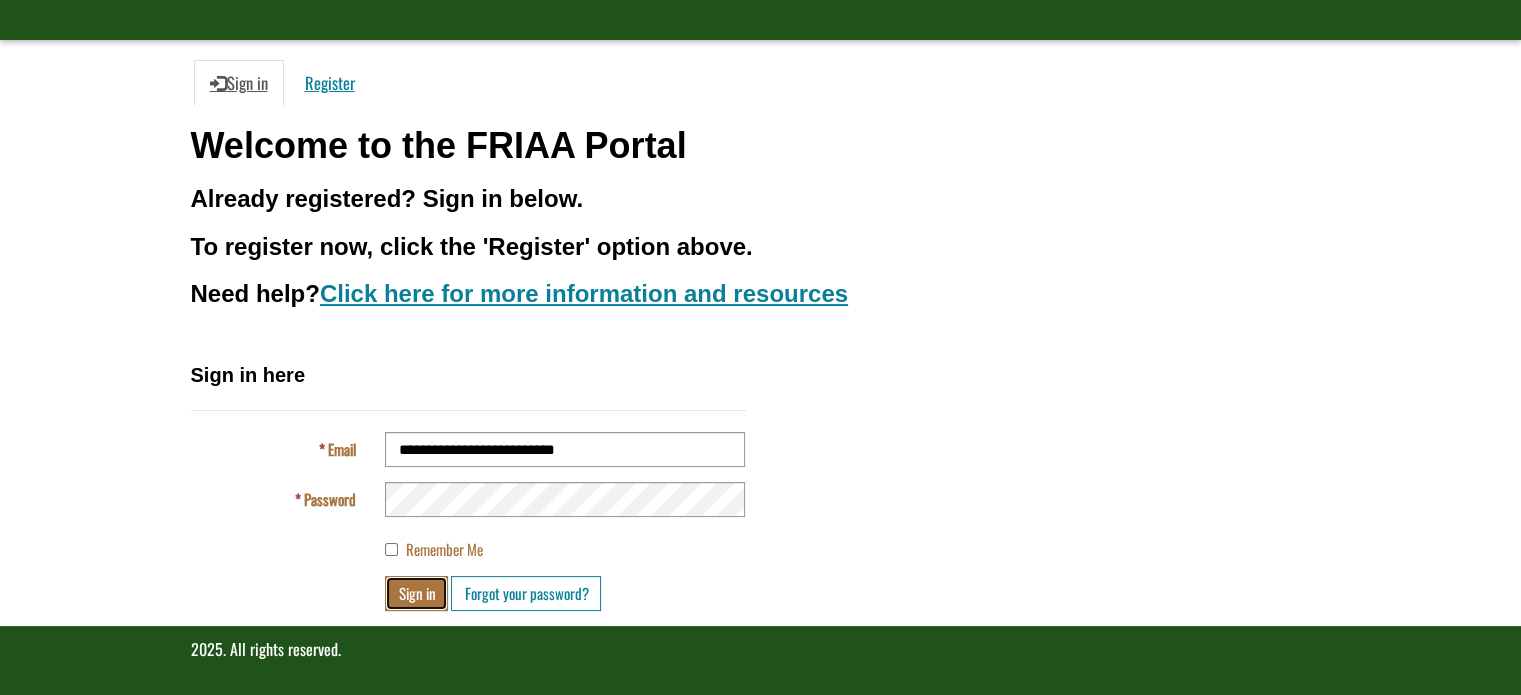 click on "Sign in" at bounding box center (416, 593) 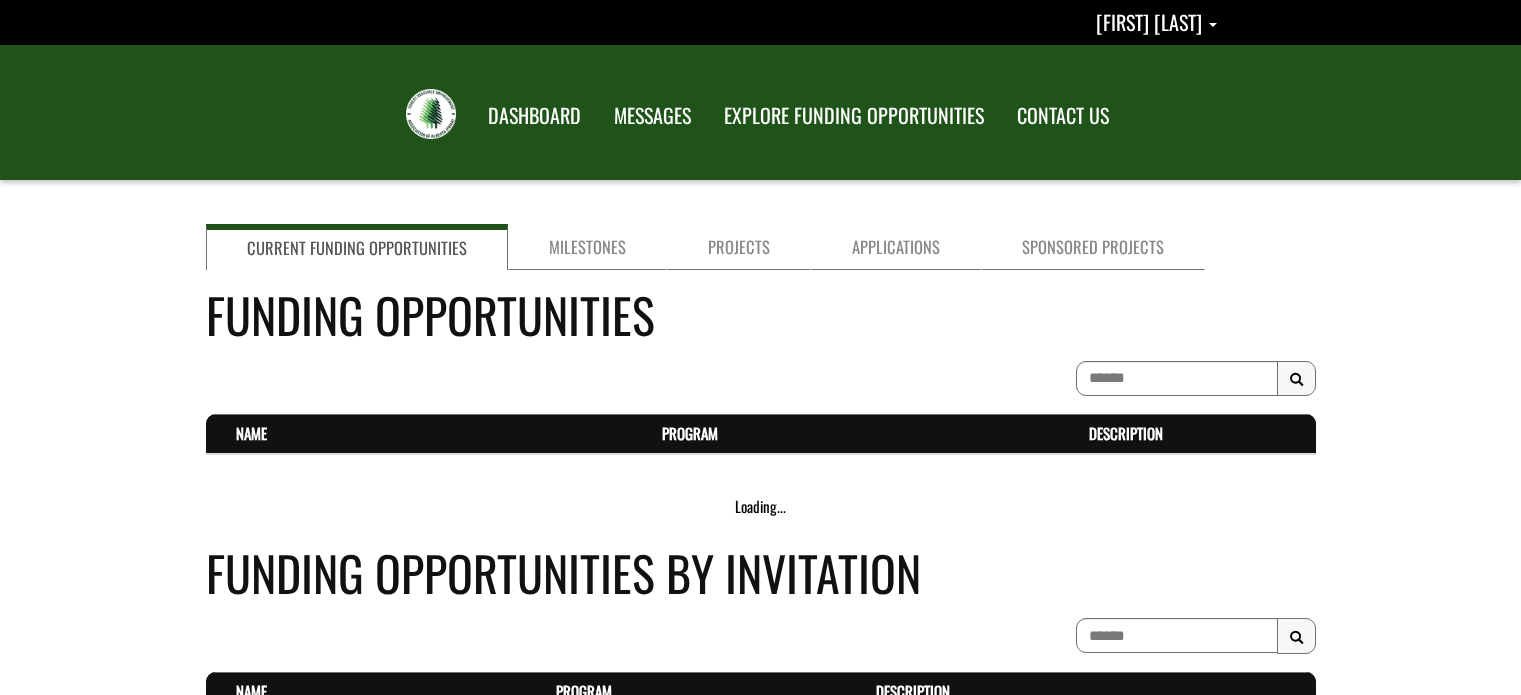 scroll, scrollTop: 0, scrollLeft: 0, axis: both 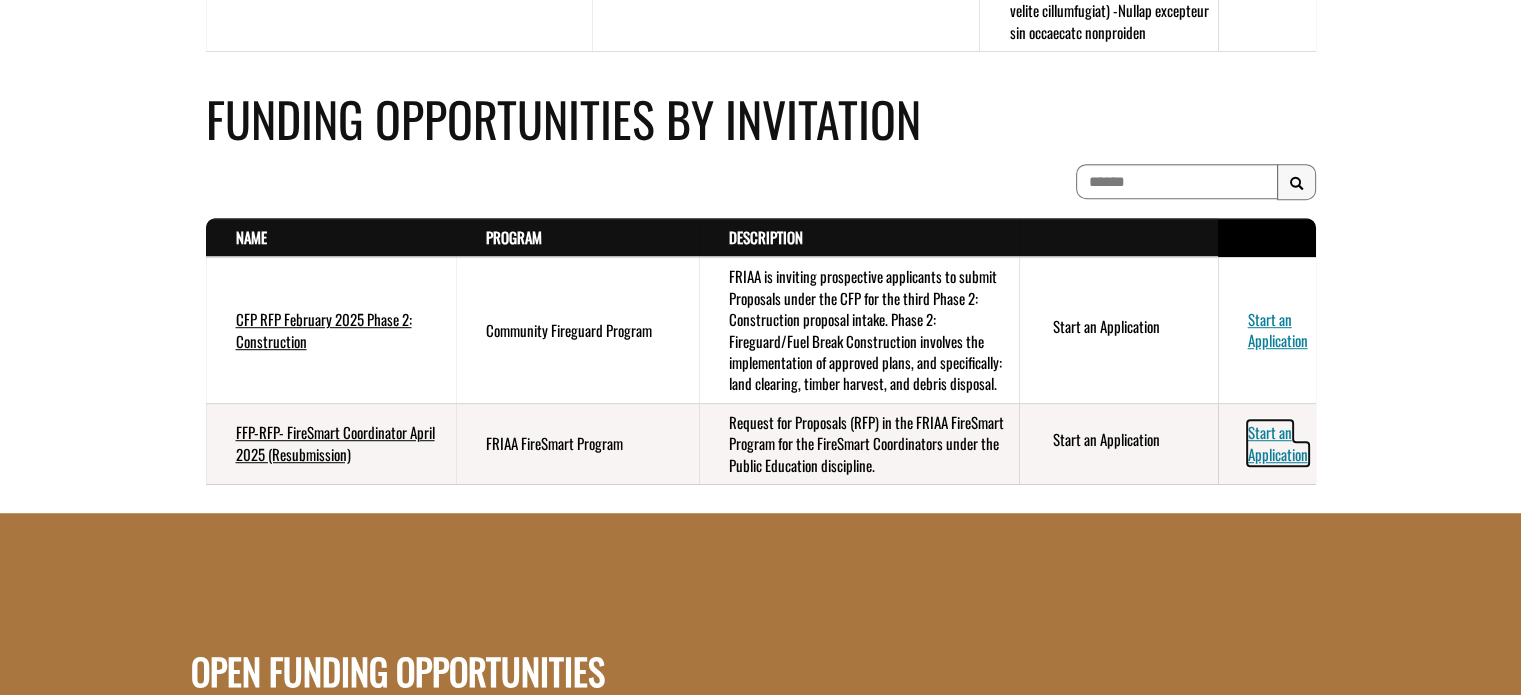 click on "Start an Application" at bounding box center (1278, 442) 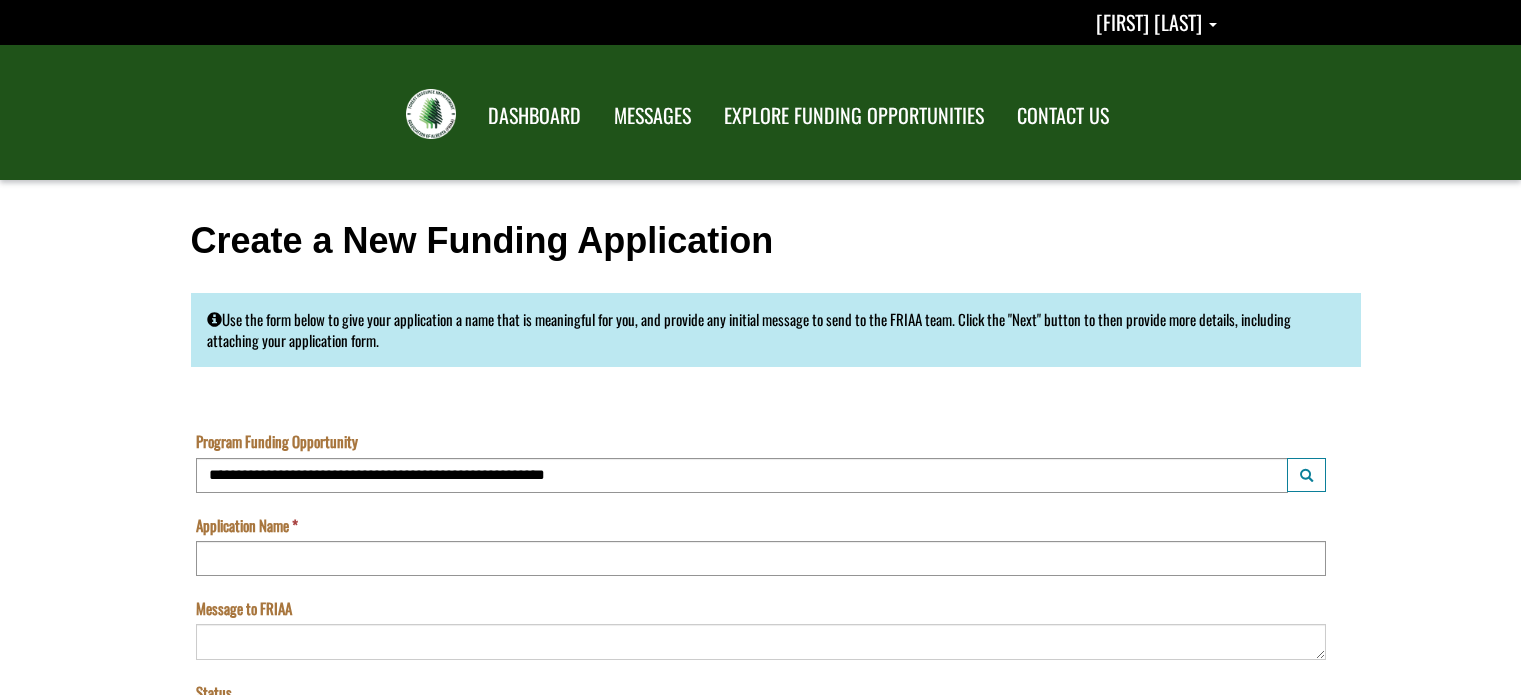scroll, scrollTop: 0, scrollLeft: 0, axis: both 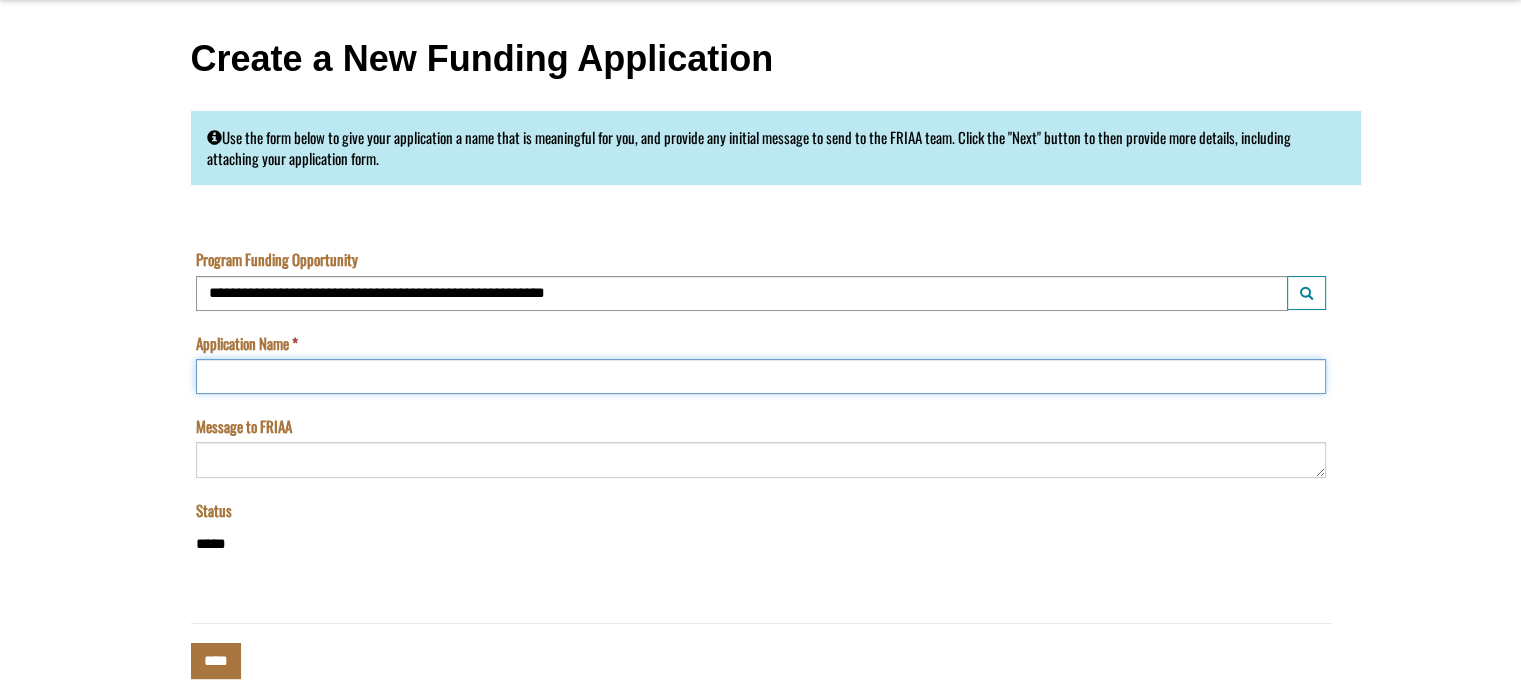 click on "Application Name" at bounding box center (761, 376) 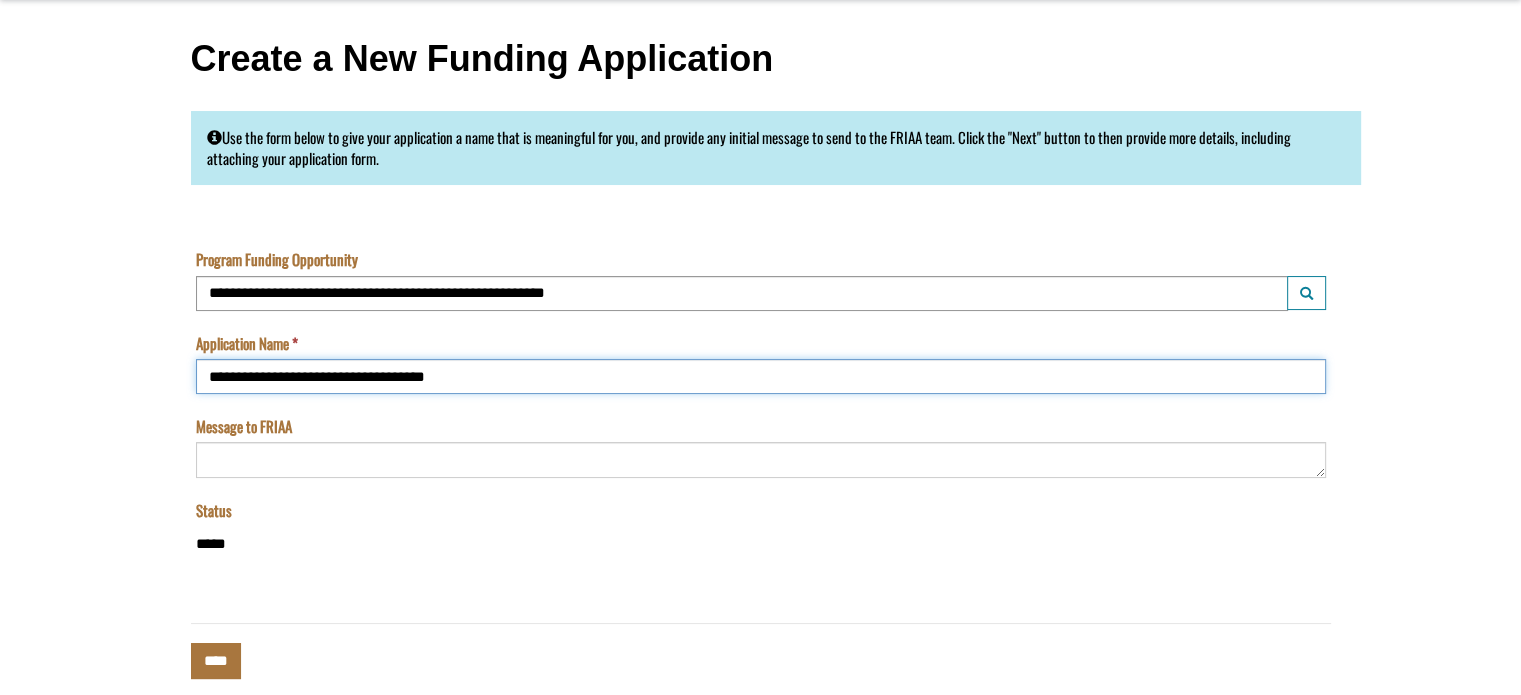 type on "**********" 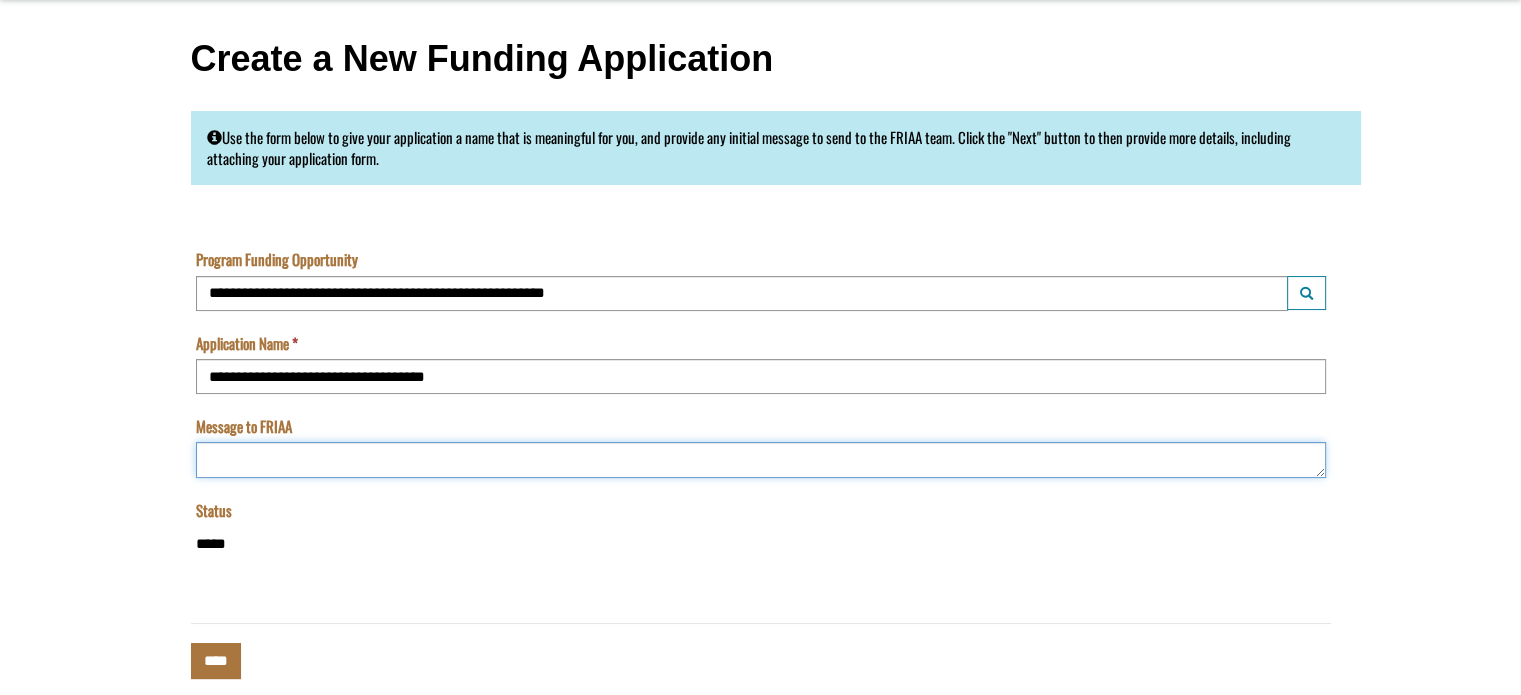 click on "Message to FRIAA" at bounding box center [761, 459] 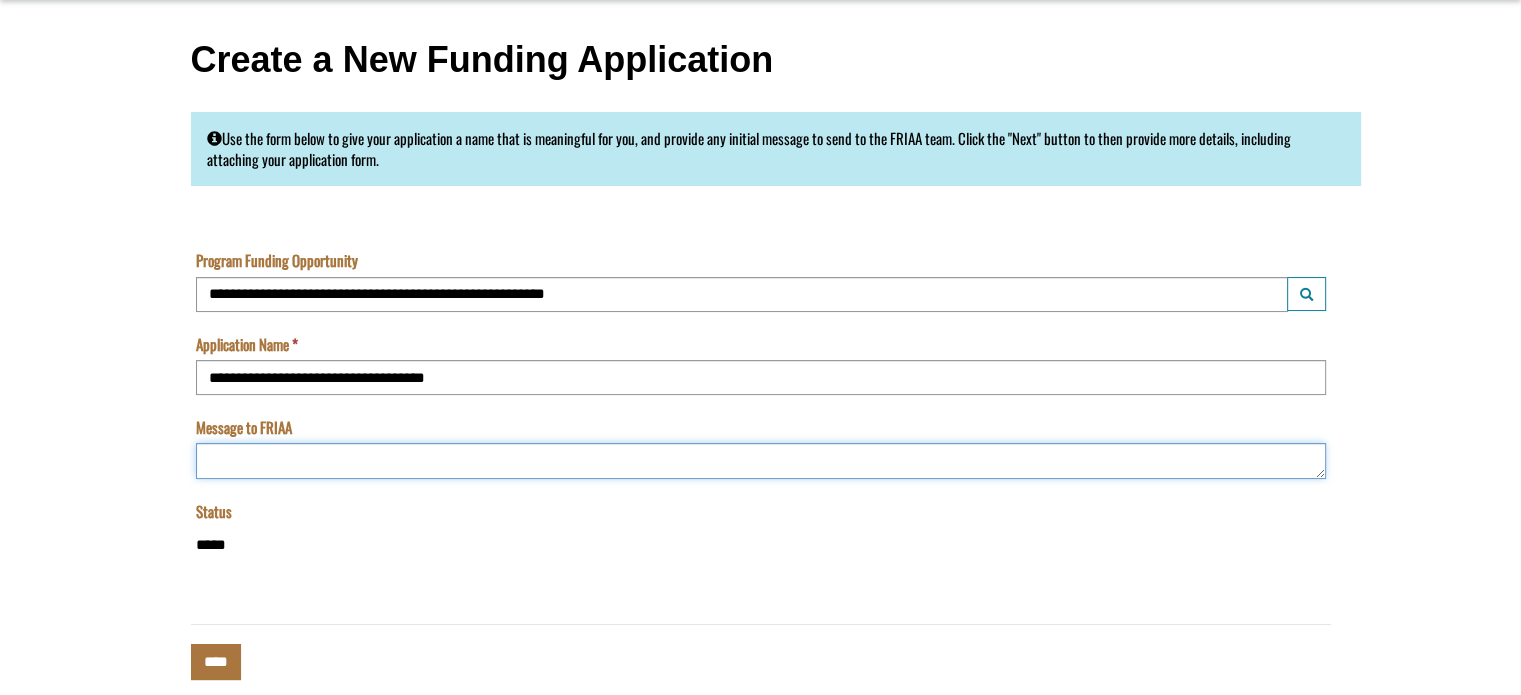 scroll, scrollTop: 255, scrollLeft: 0, axis: vertical 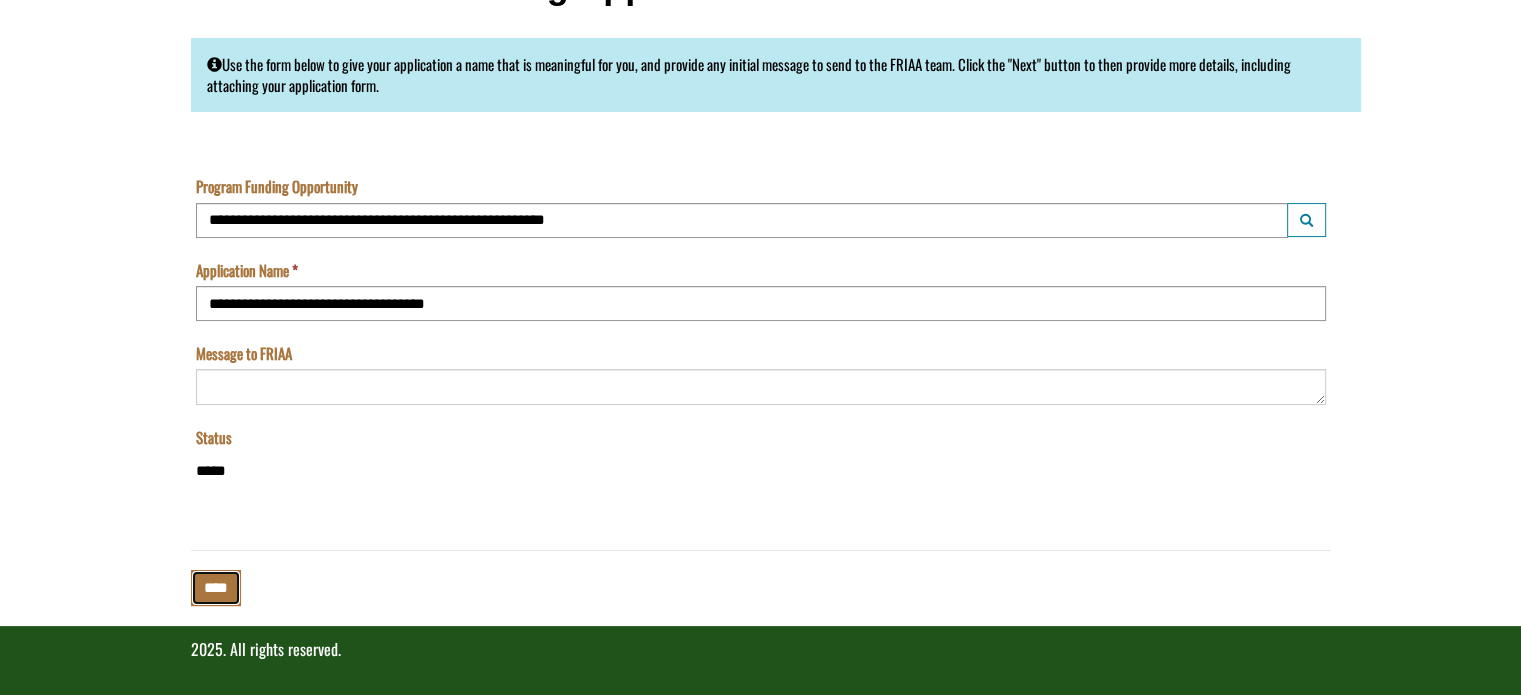 click on "****" at bounding box center (216, 587) 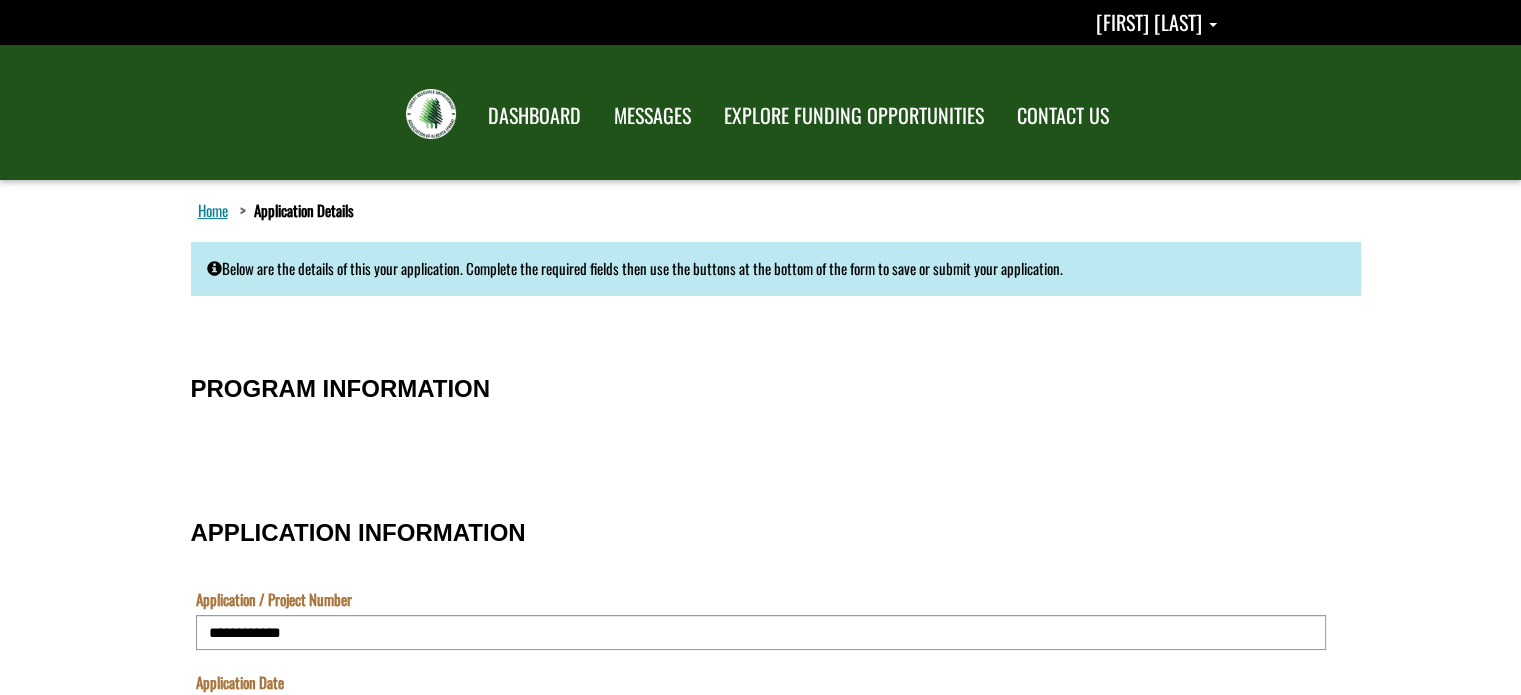 scroll, scrollTop: 0, scrollLeft: 0, axis: both 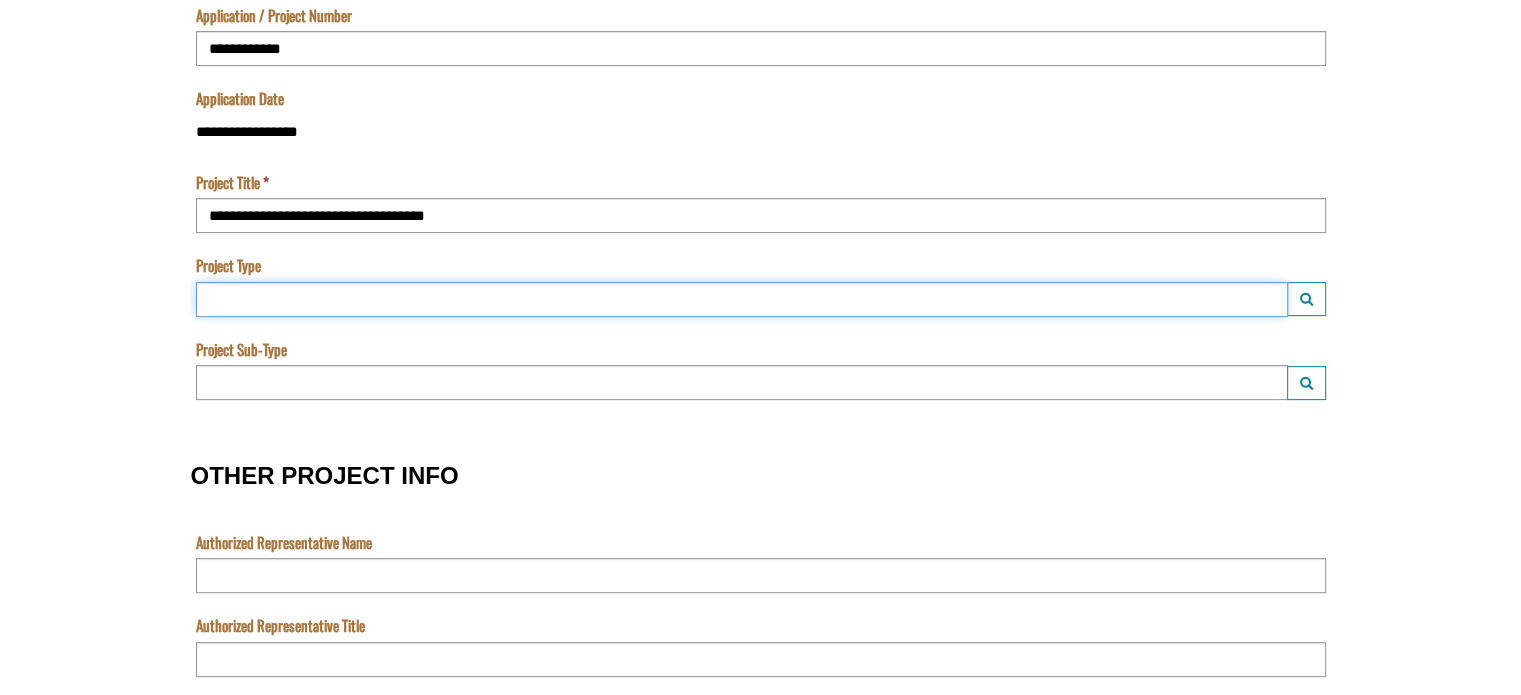 click at bounding box center (742, 299) 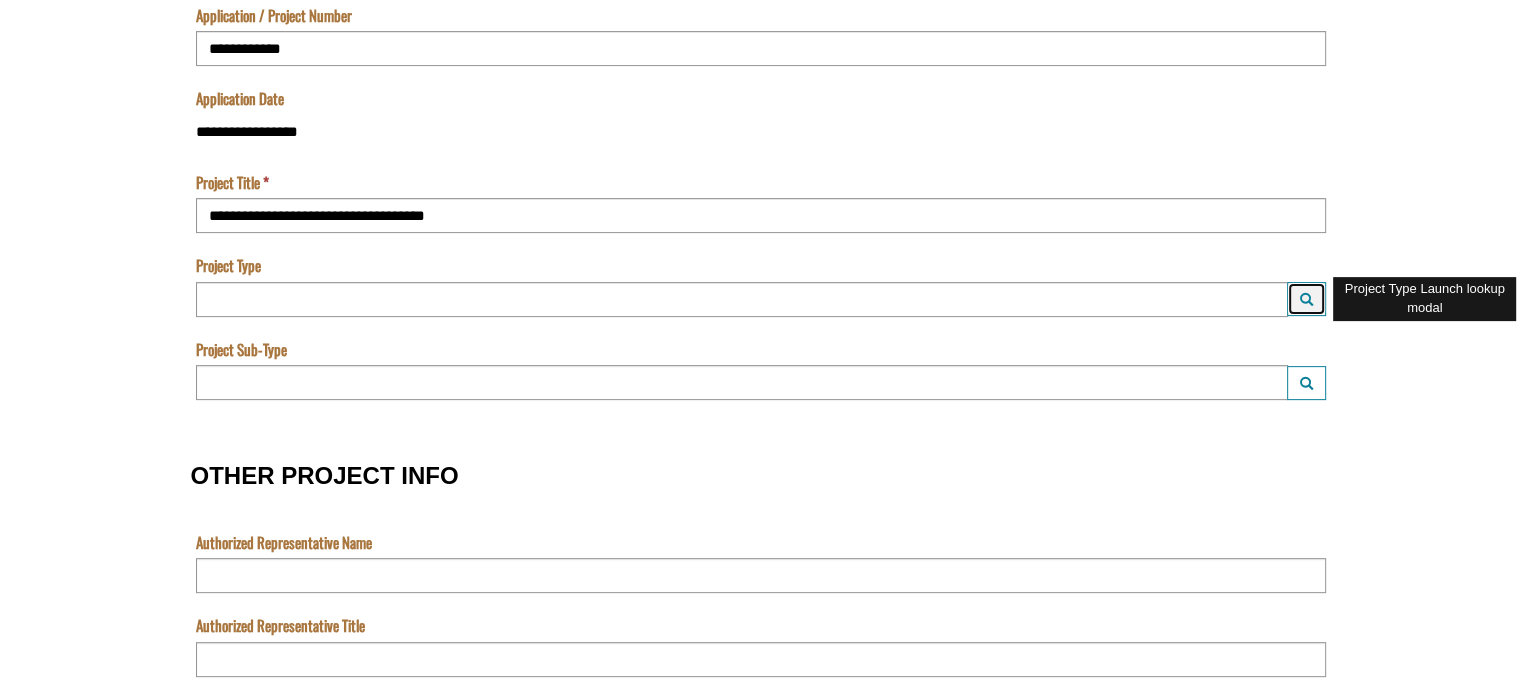 click on "Launch lookup modal" at bounding box center [1306, 299] 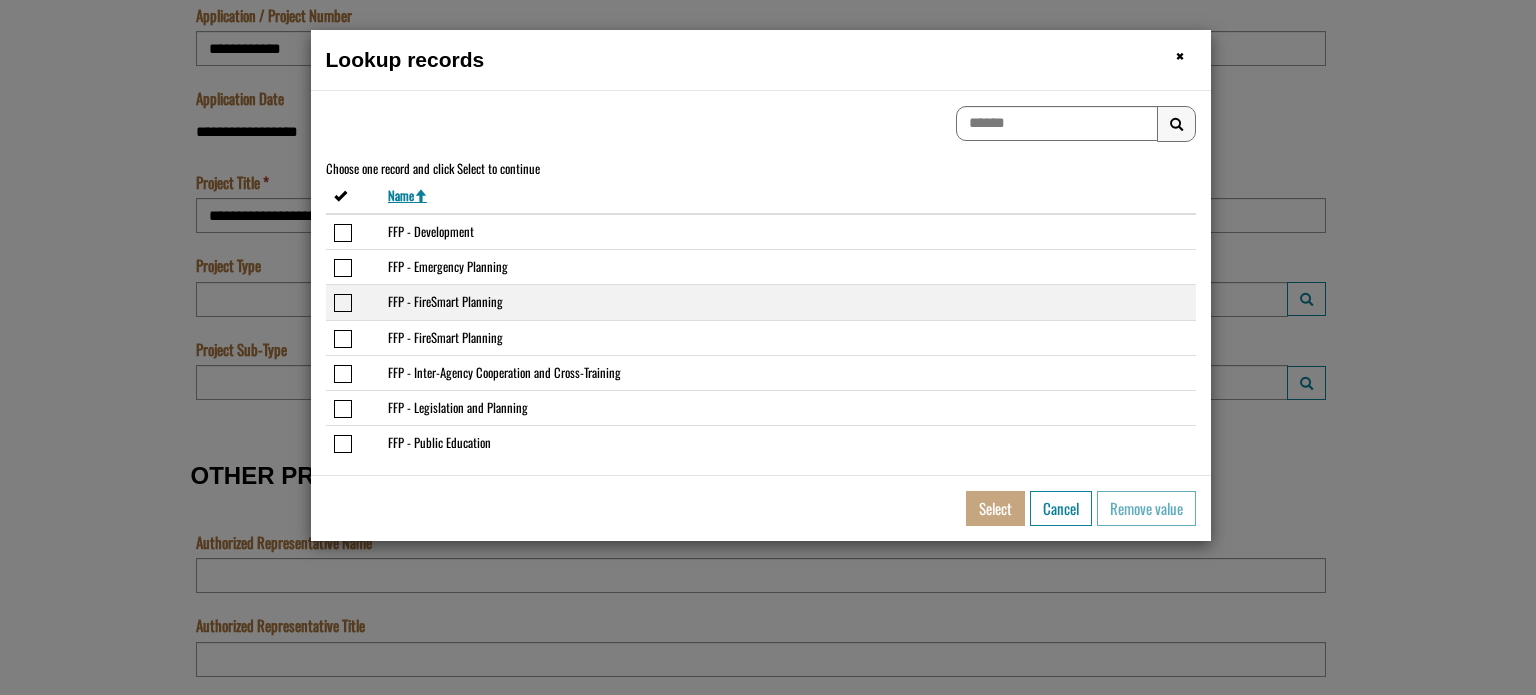 click at bounding box center [343, 303] 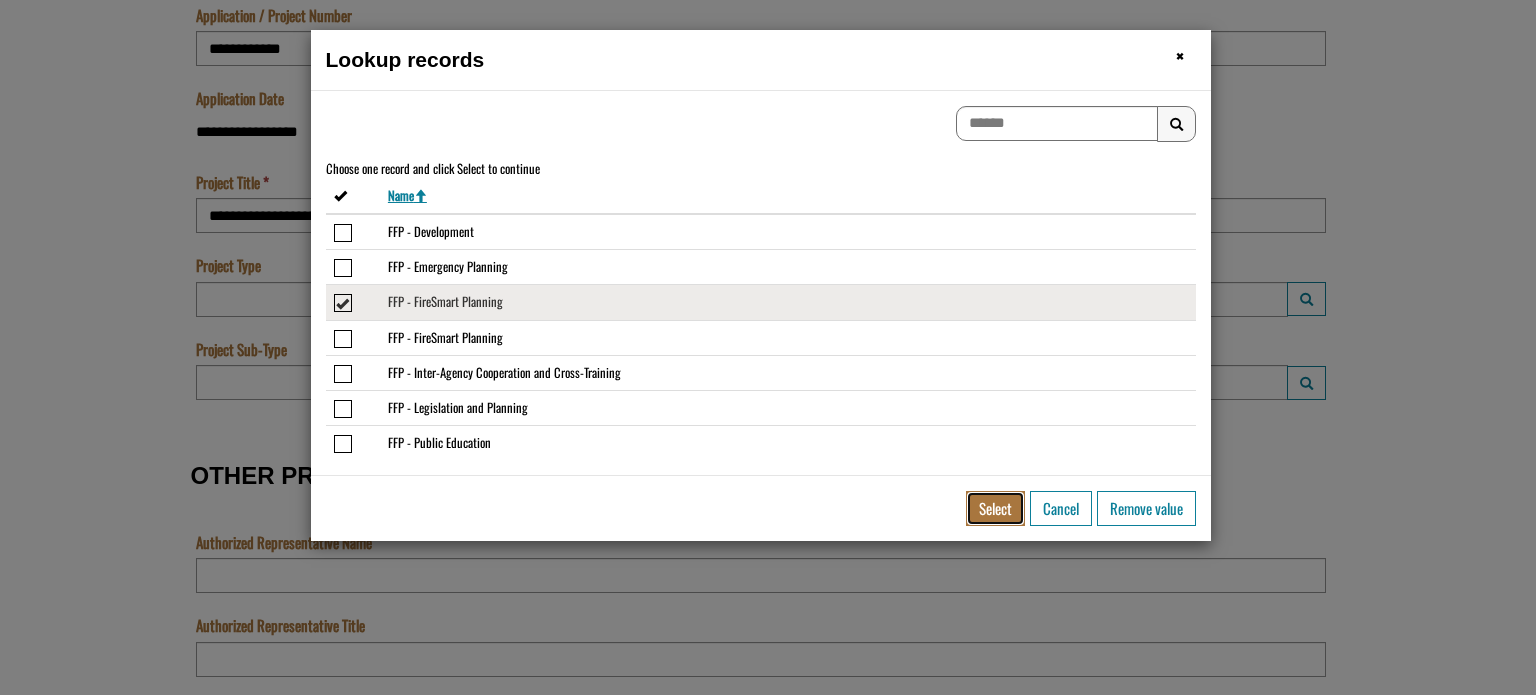 click on "Select" at bounding box center (995, 508) 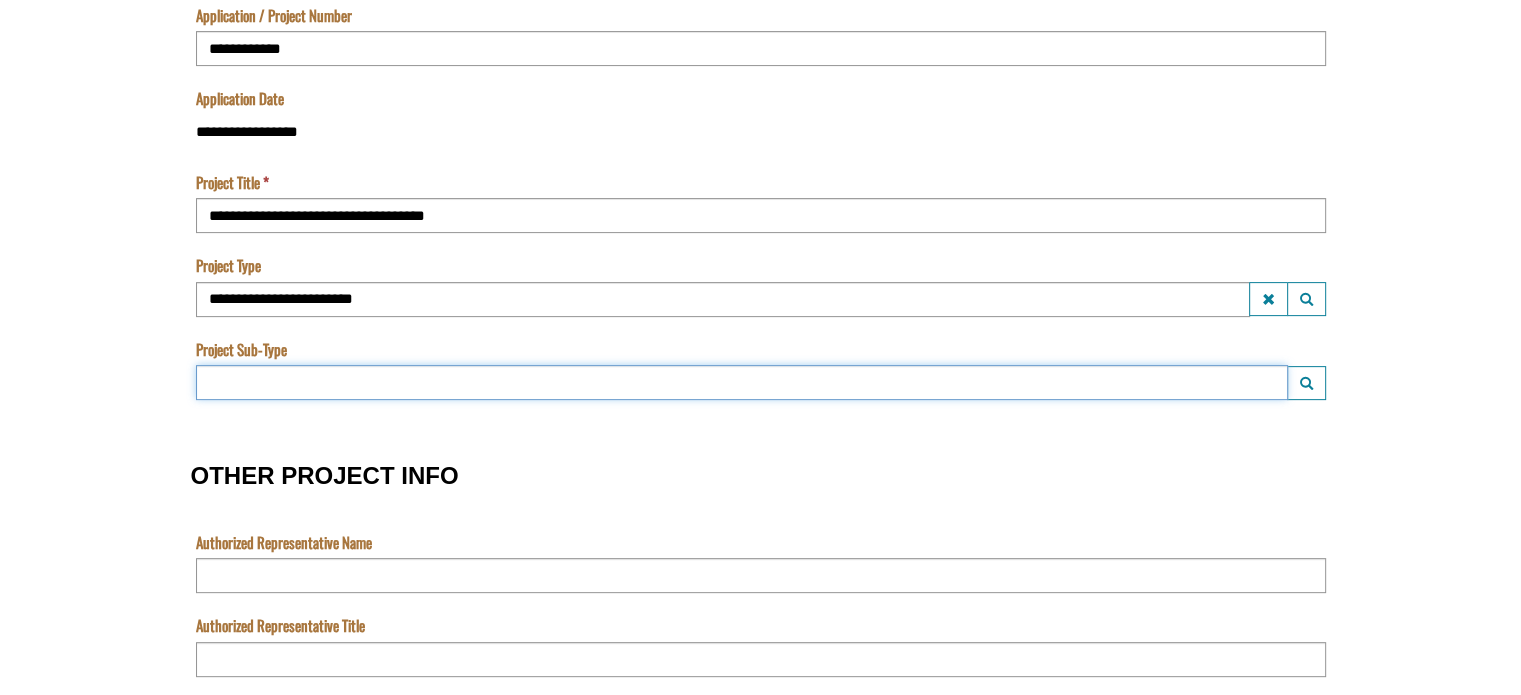 click at bounding box center [742, 382] 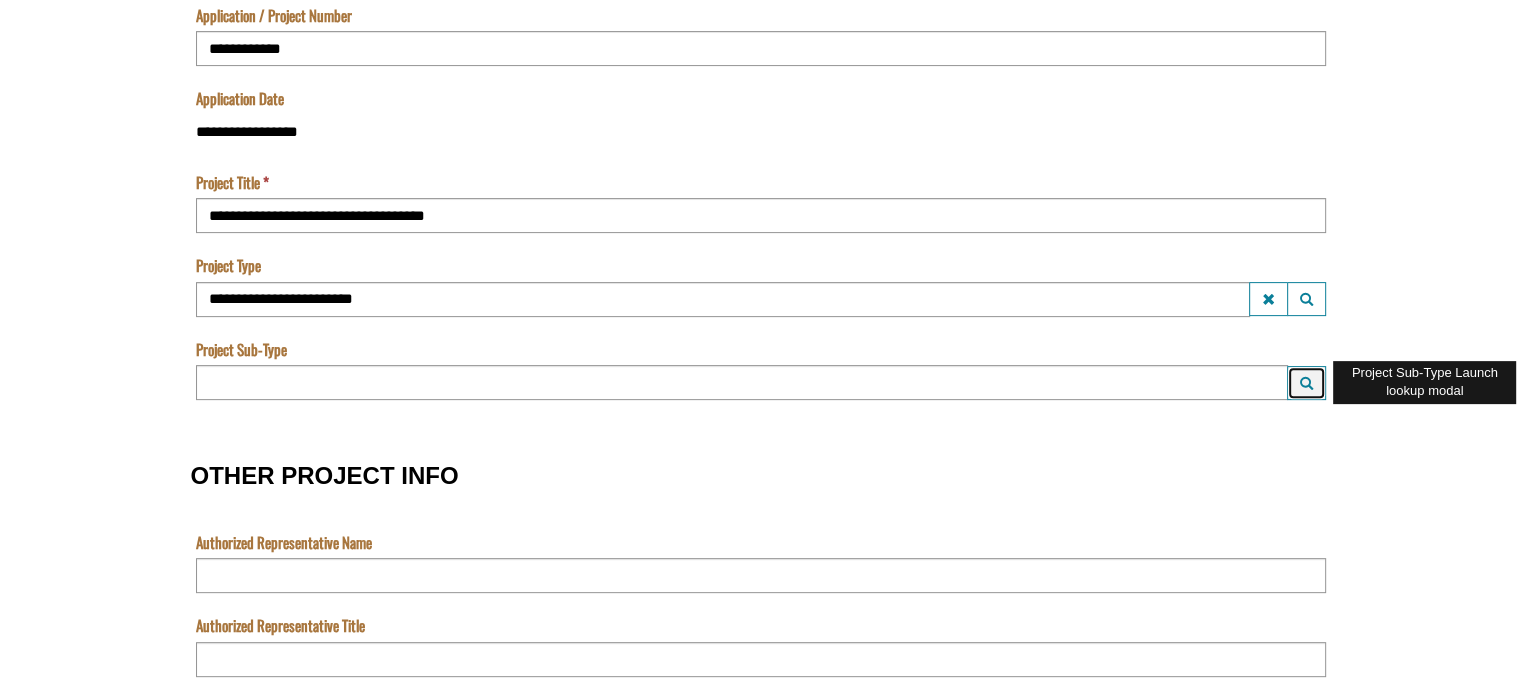 click at bounding box center (1306, 383) 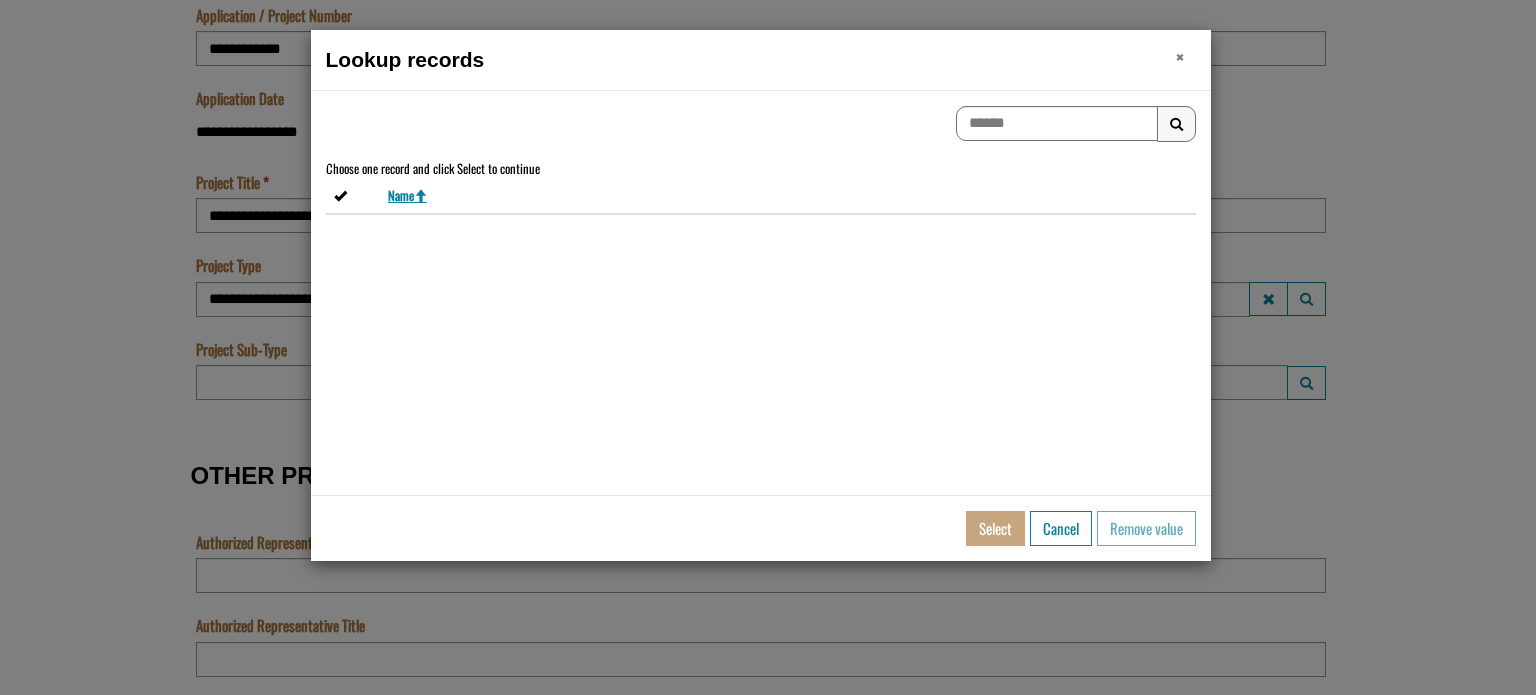 click on "×" at bounding box center (1180, 56) 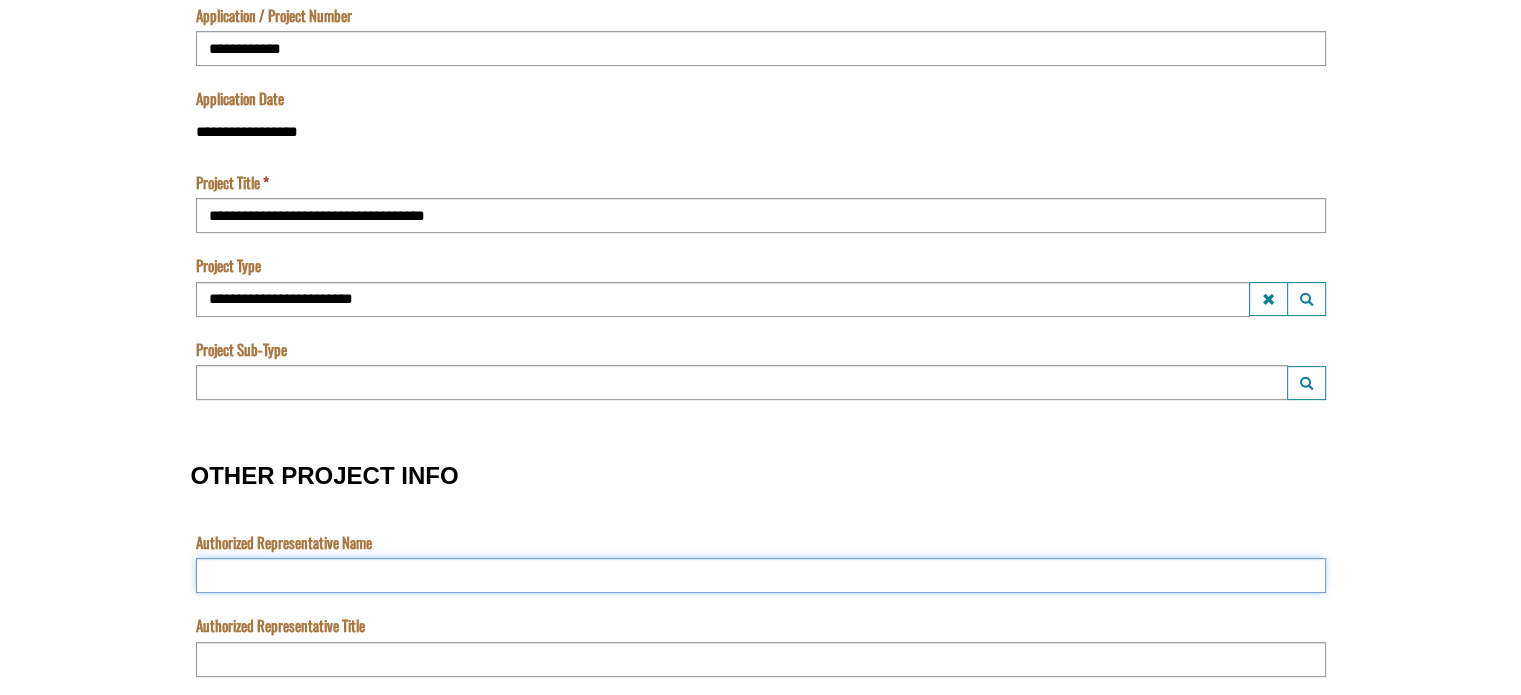 click on "Authorized Representative Name" at bounding box center (761, 575) 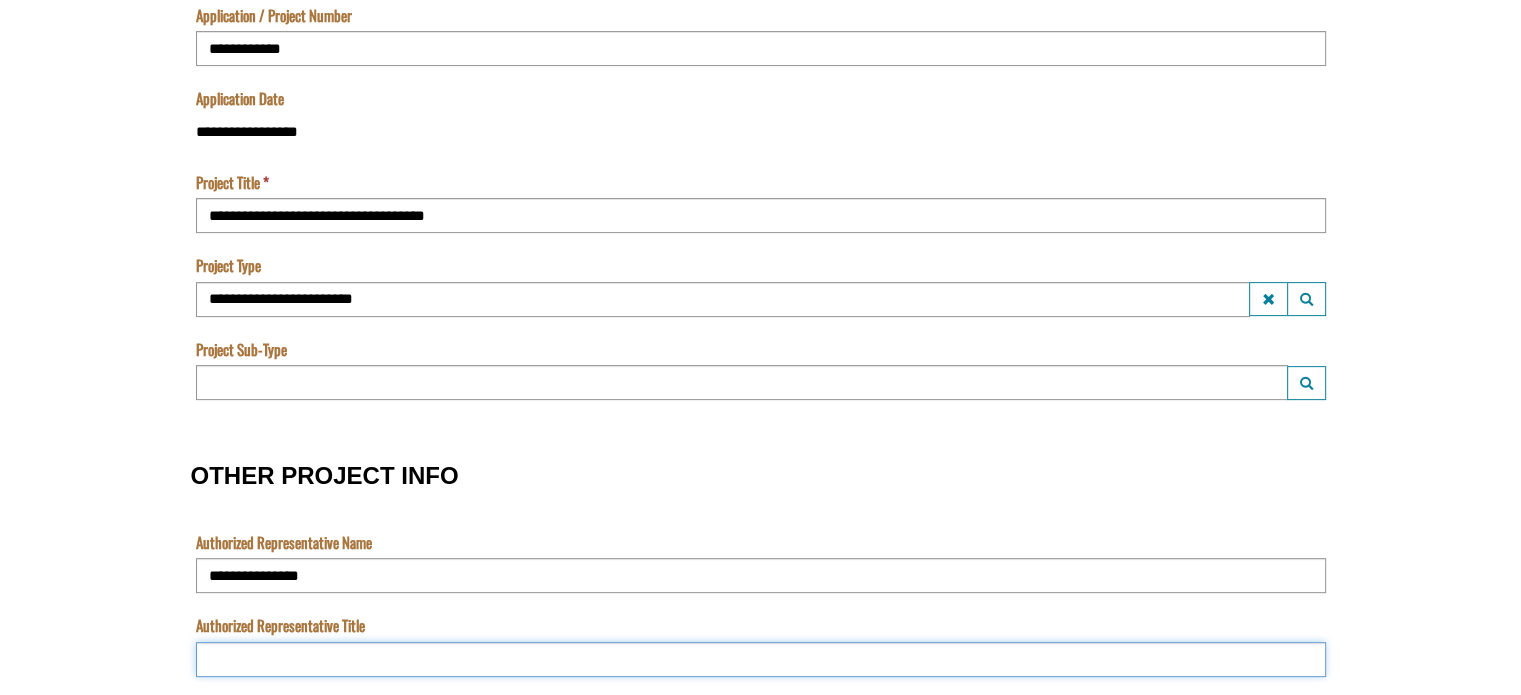 click on "Authorized Representative Title" at bounding box center [761, 659] 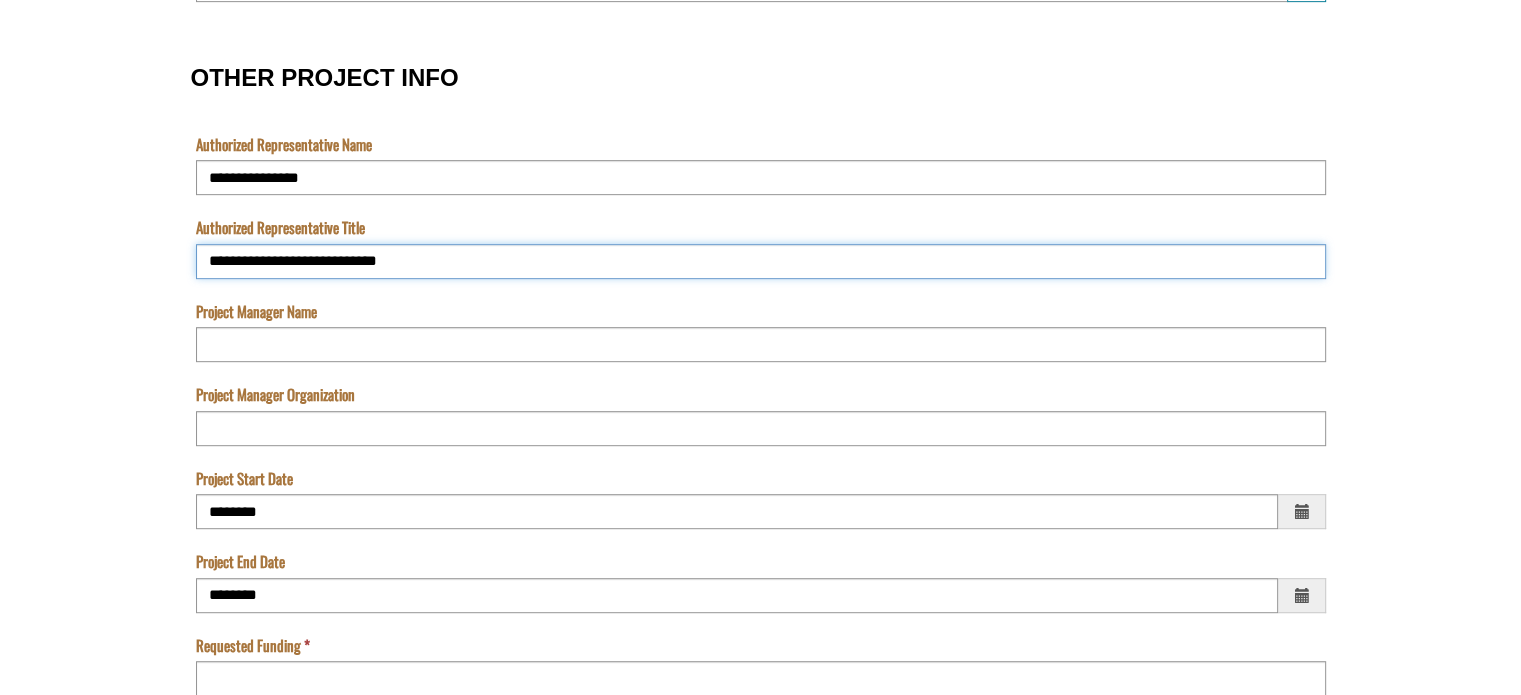 scroll, scrollTop: 989, scrollLeft: 0, axis: vertical 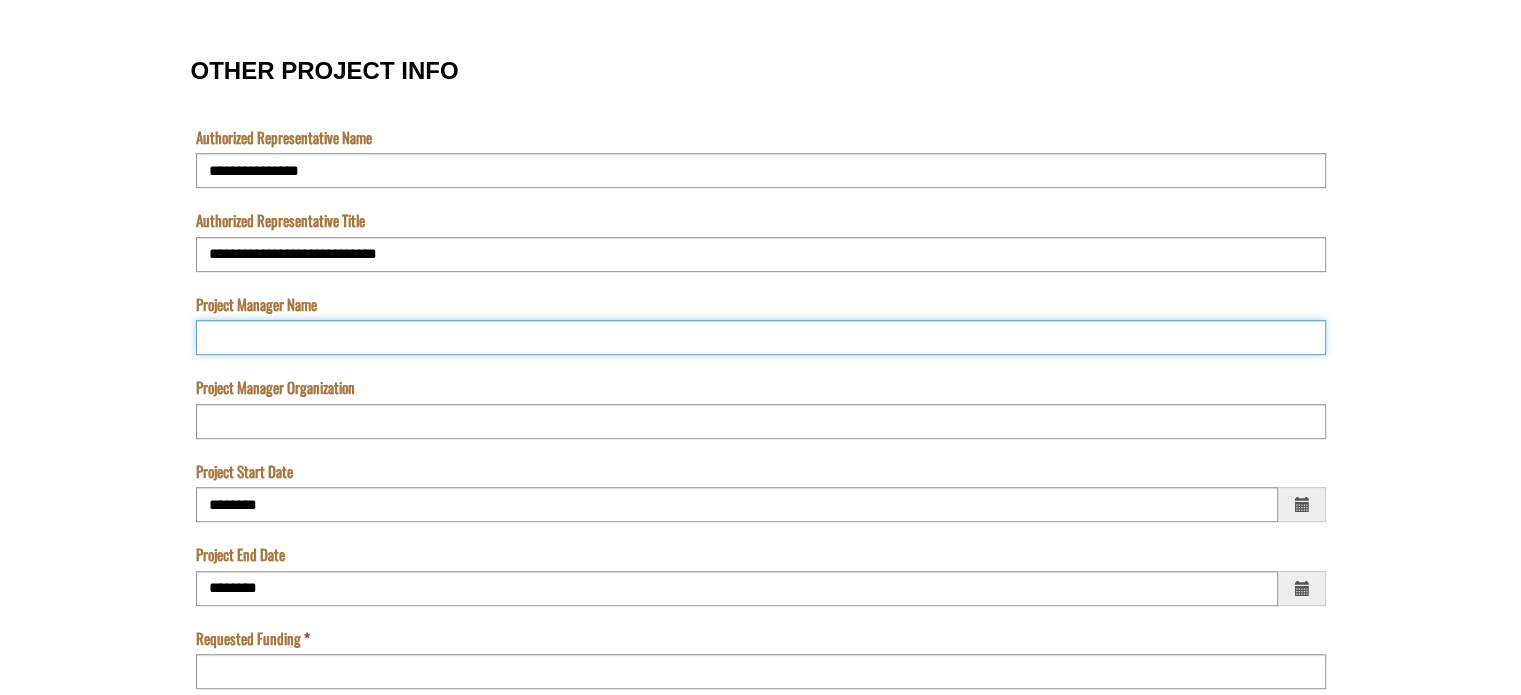 click on "Project Manager Name" at bounding box center [761, 337] 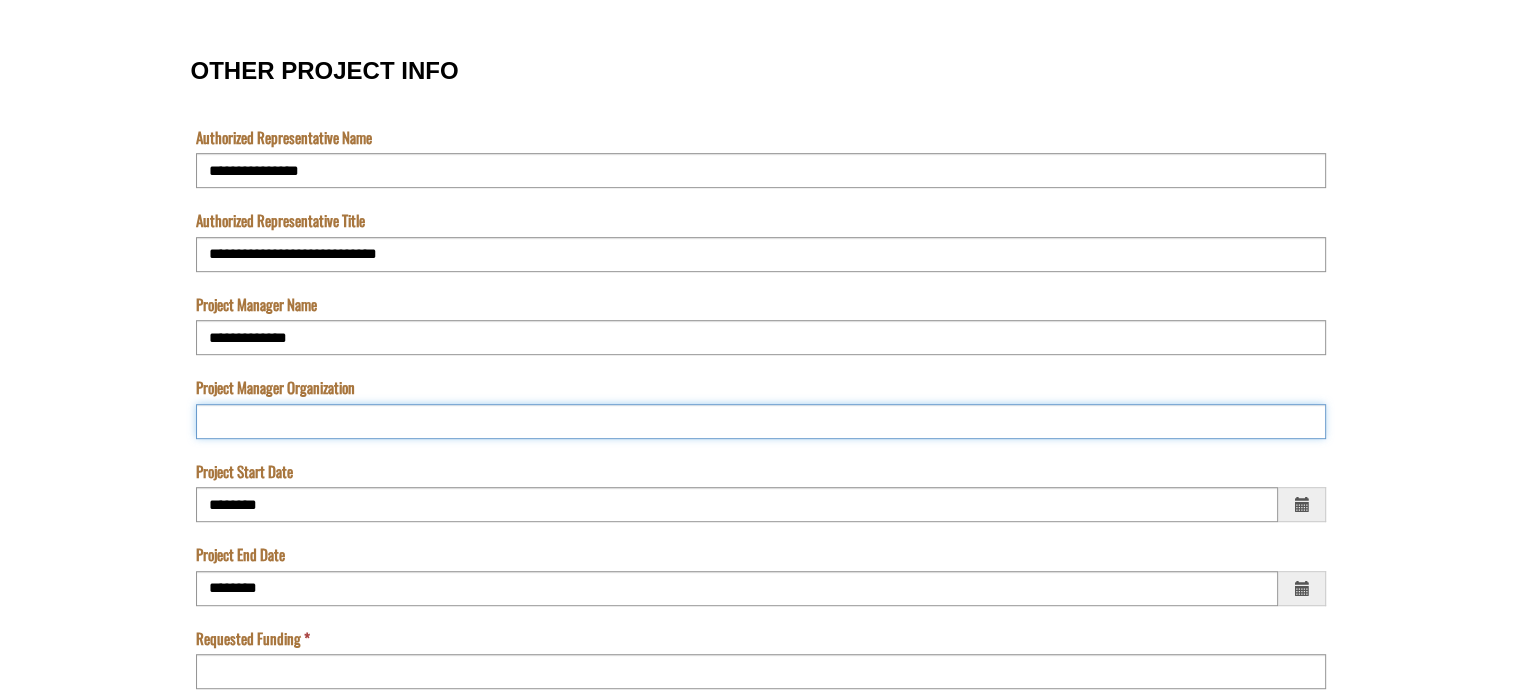 click on "Project Manager Organization" at bounding box center (761, 421) 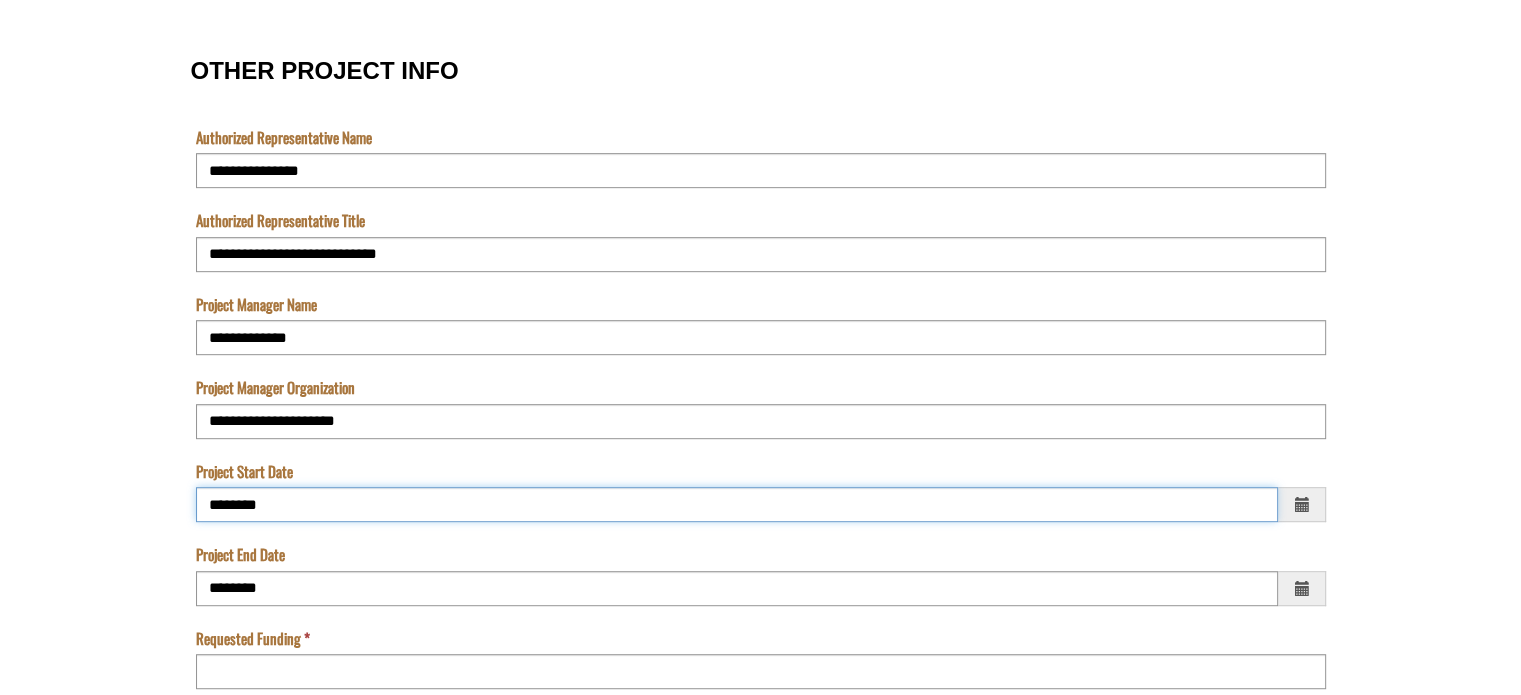 click on "Project Start Date" at bounding box center (737, 504) 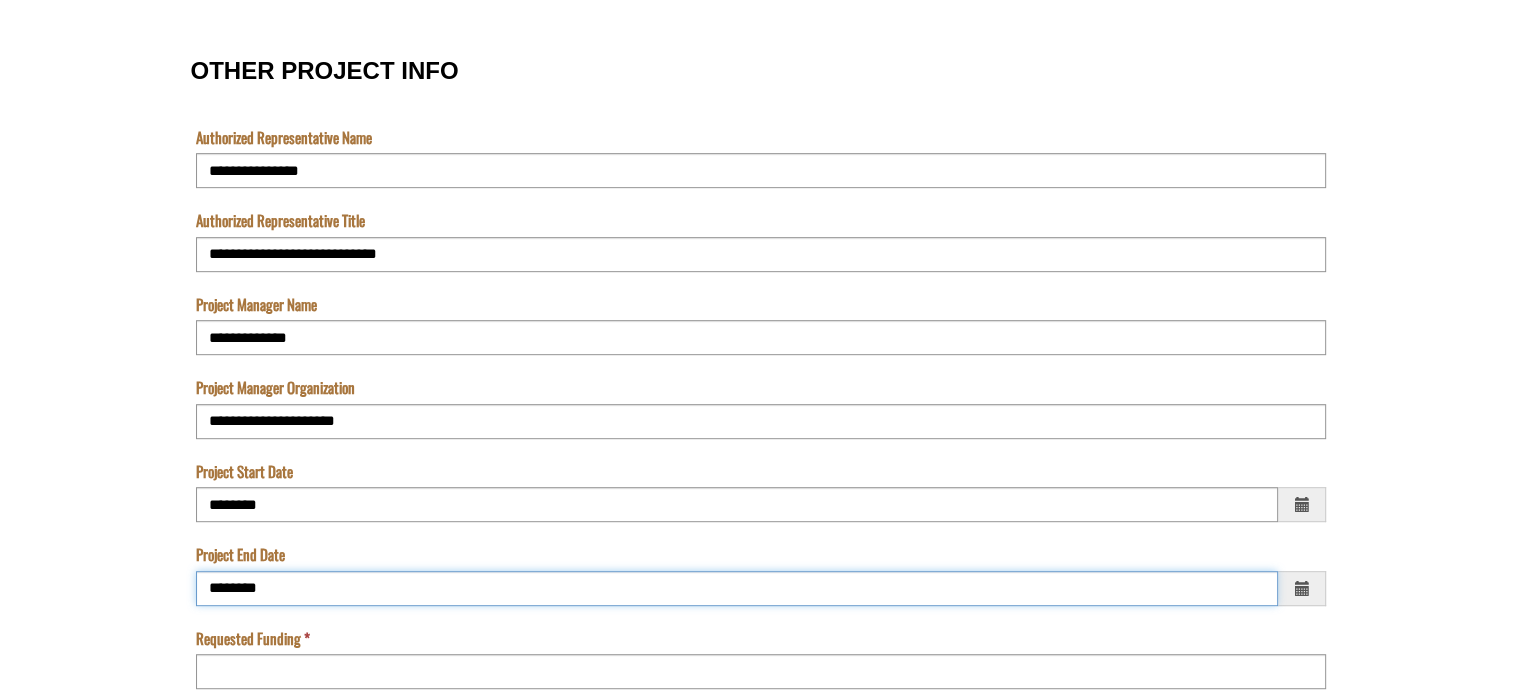 click on "Project End Date" at bounding box center [737, 588] 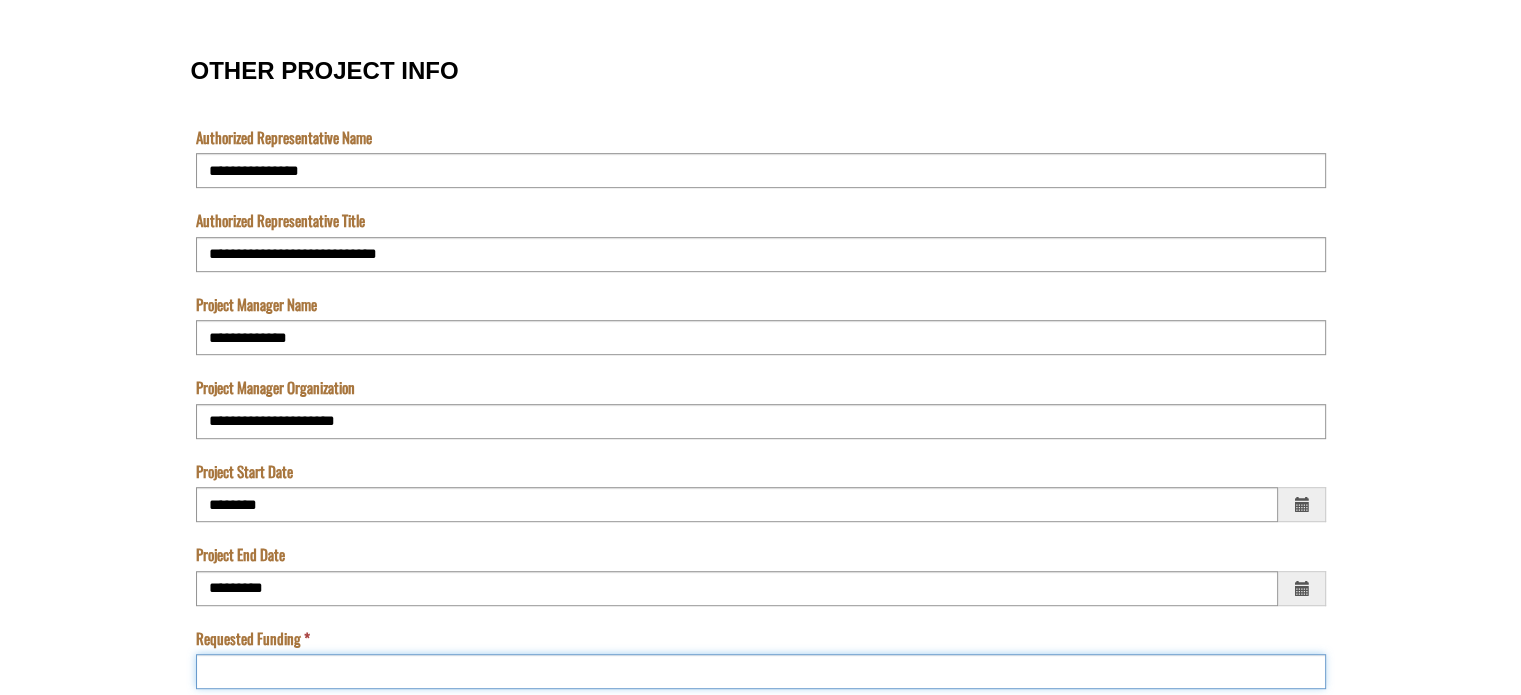 click on "Requested Funding" at bounding box center [761, 671] 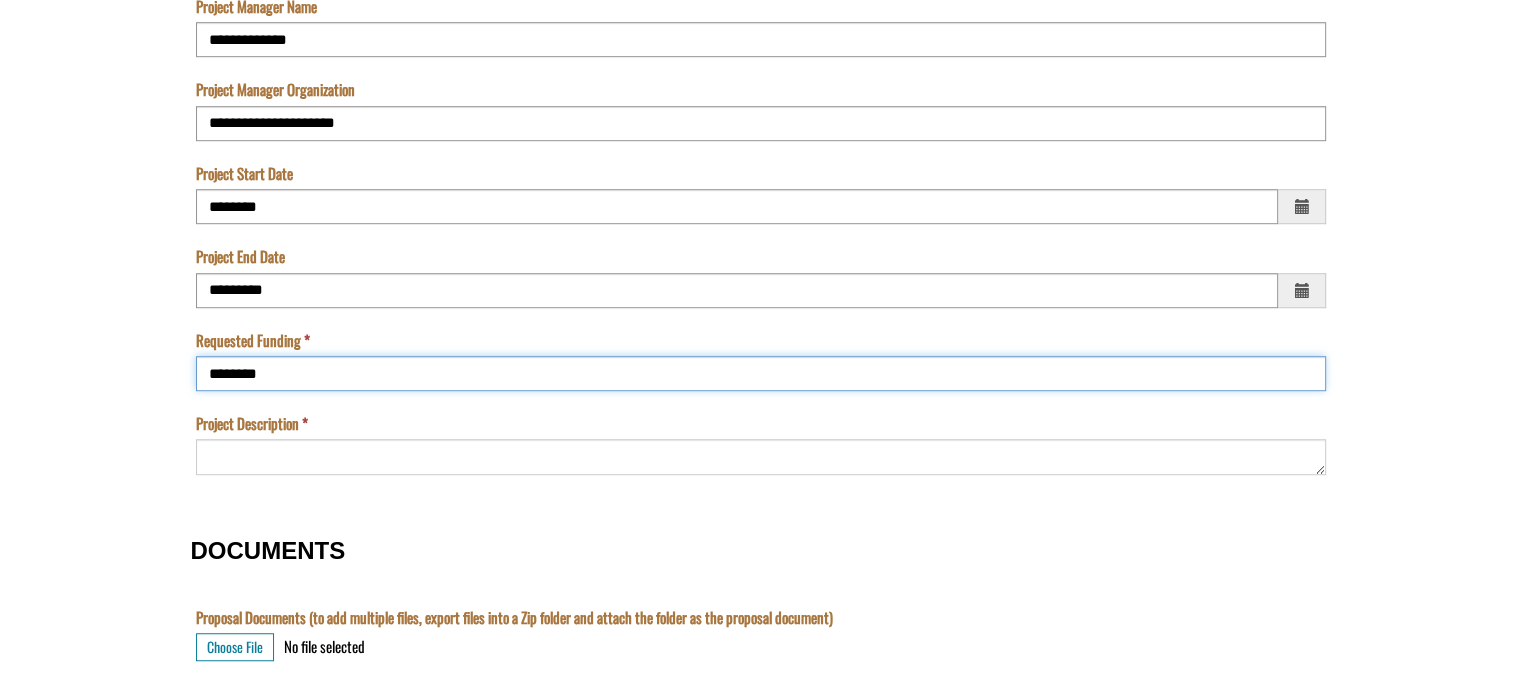 scroll, scrollTop: 1300, scrollLeft: 0, axis: vertical 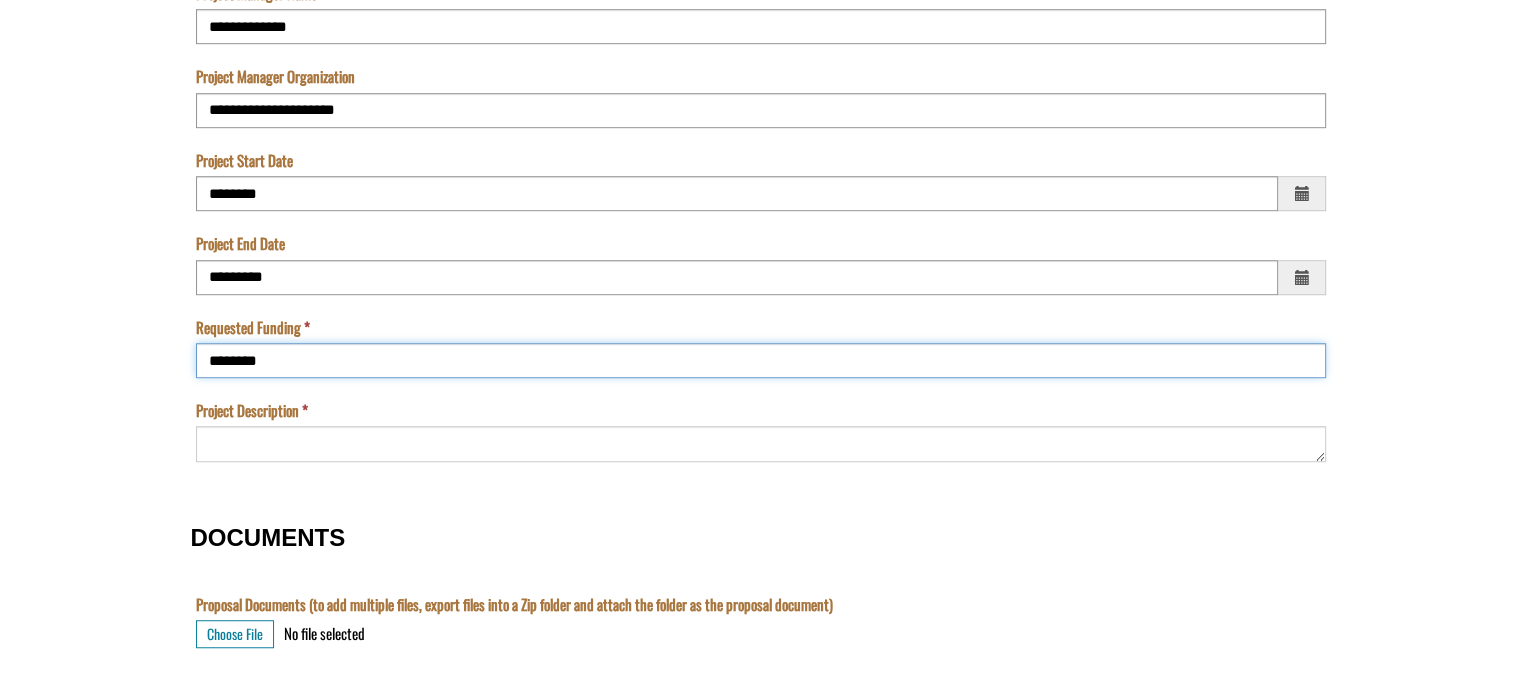 type on "********" 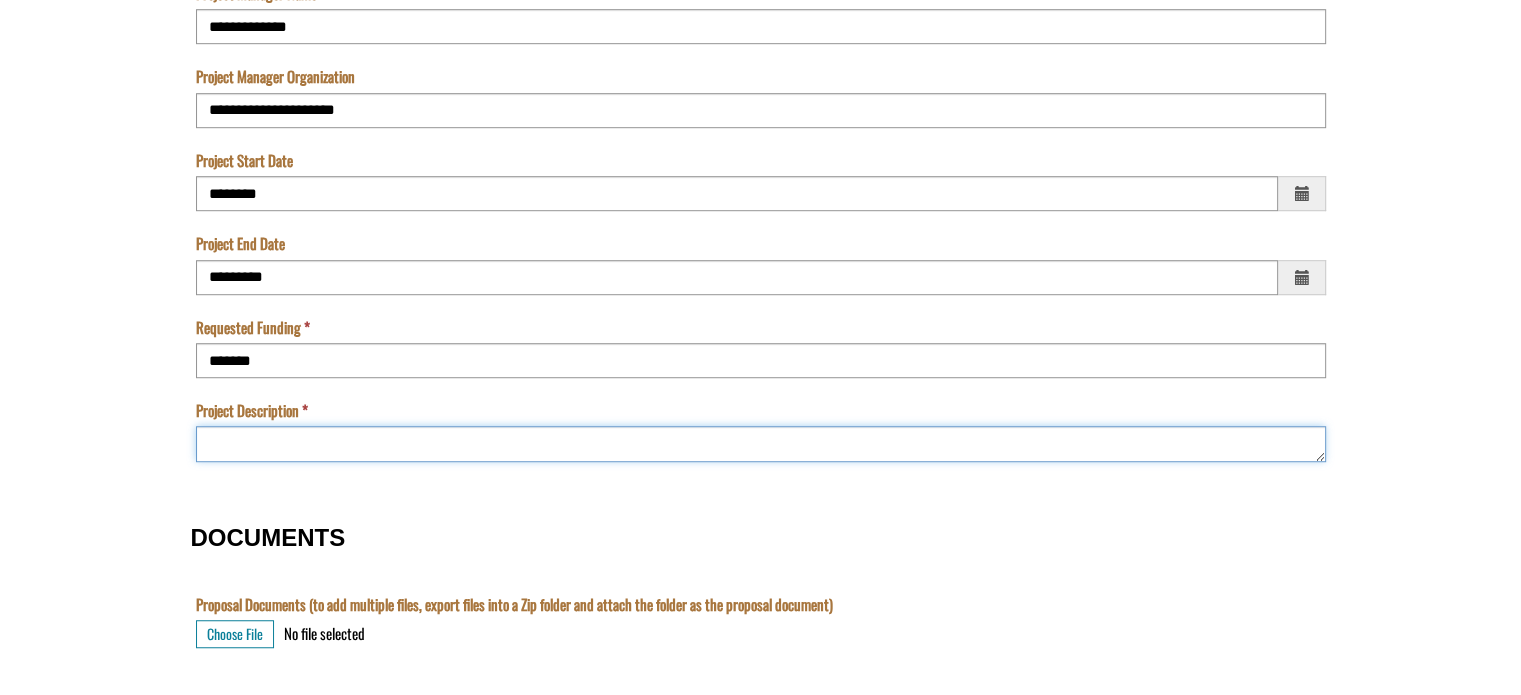 click on "Project Description" at bounding box center [761, 443] 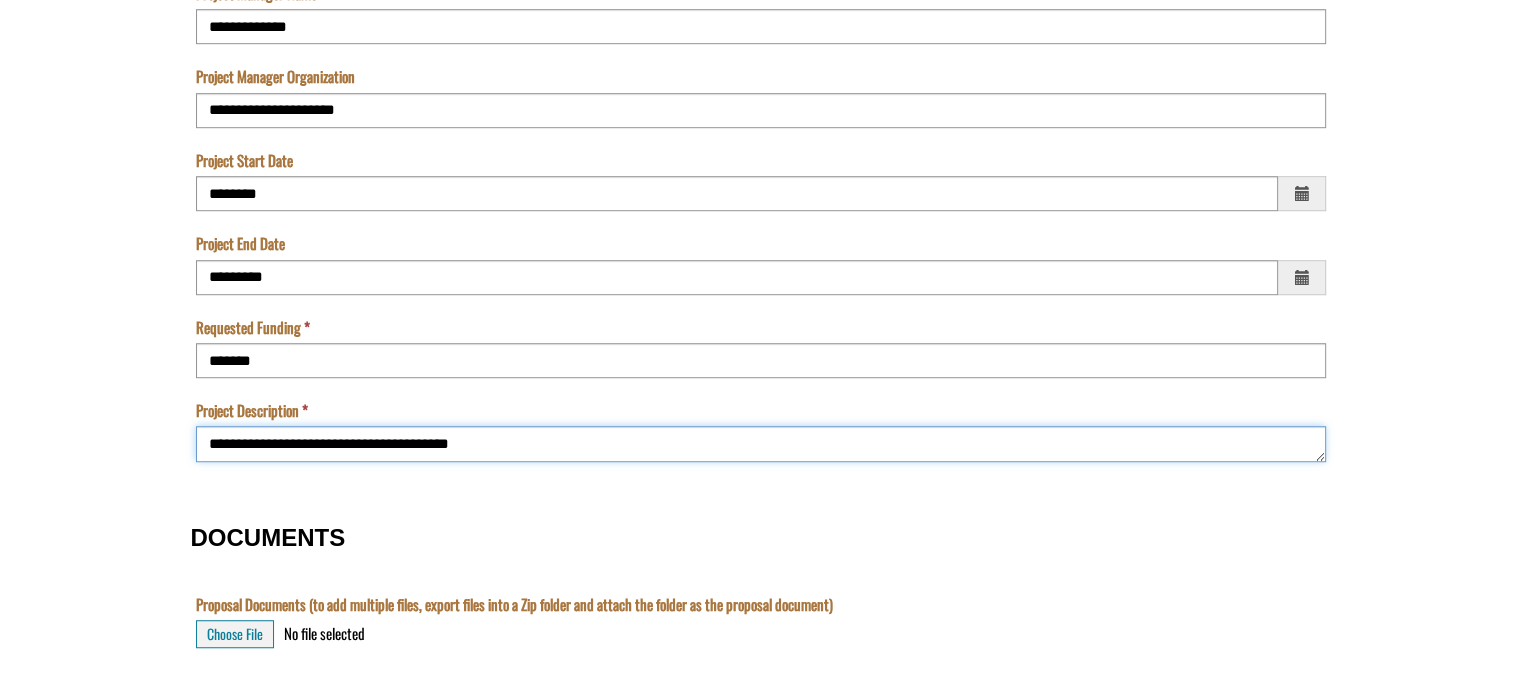 type on "**********" 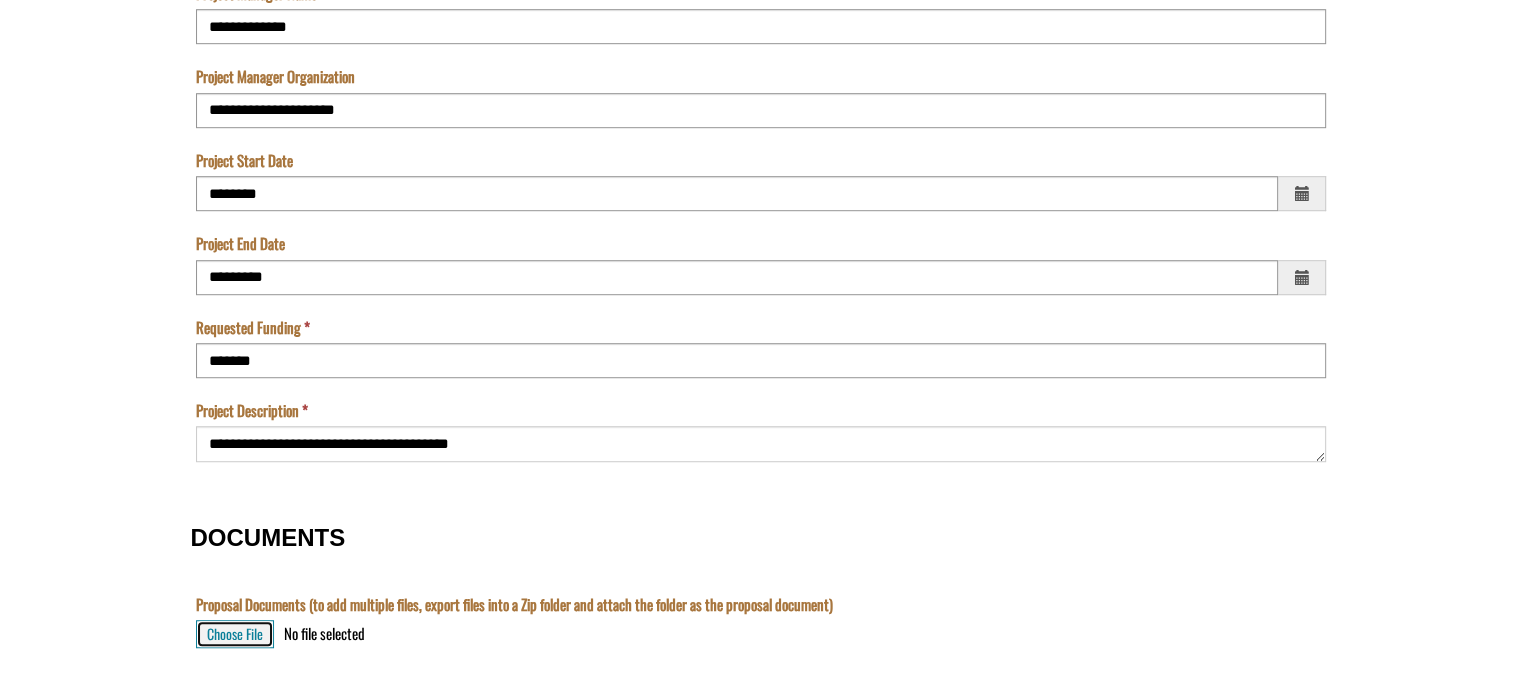 click on "Choose File" at bounding box center (235, 634) 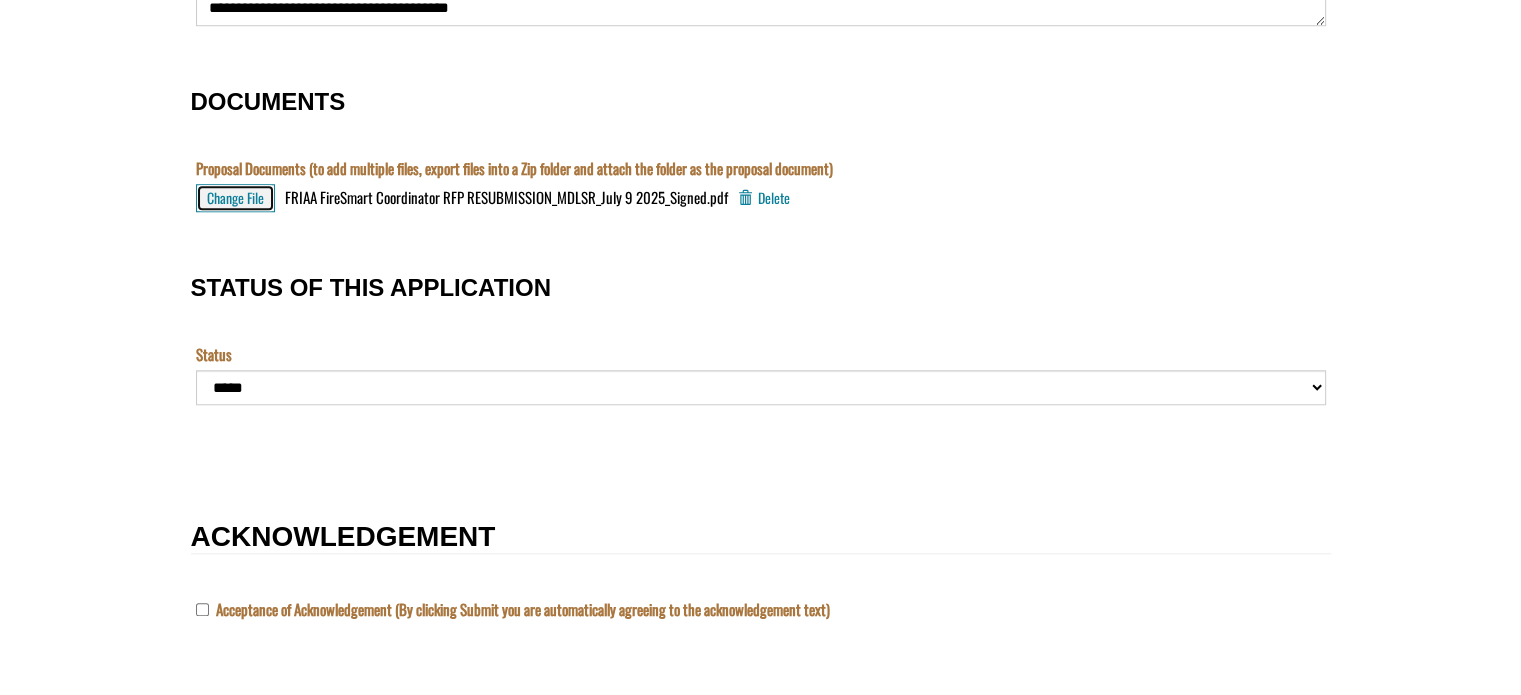 scroll, scrollTop: 1778, scrollLeft: 0, axis: vertical 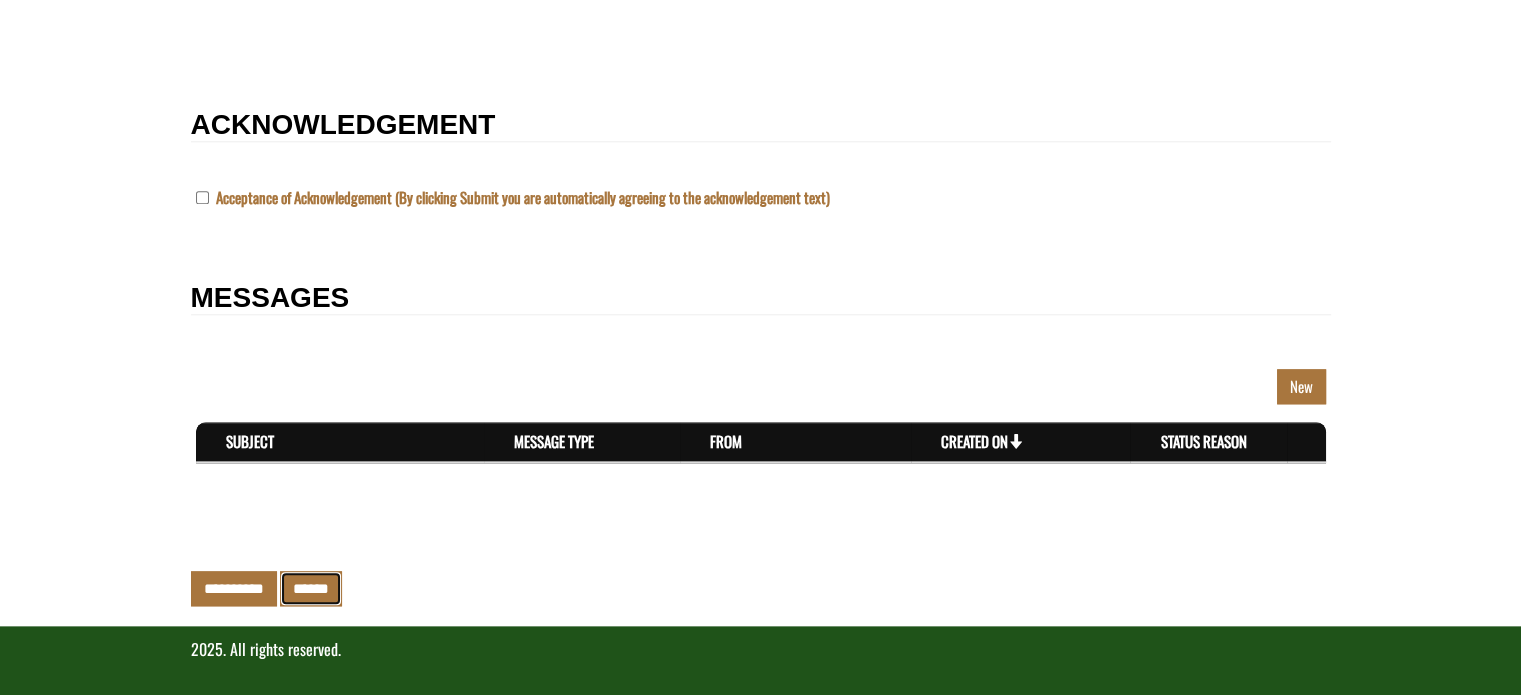 click on "******" at bounding box center [311, 588] 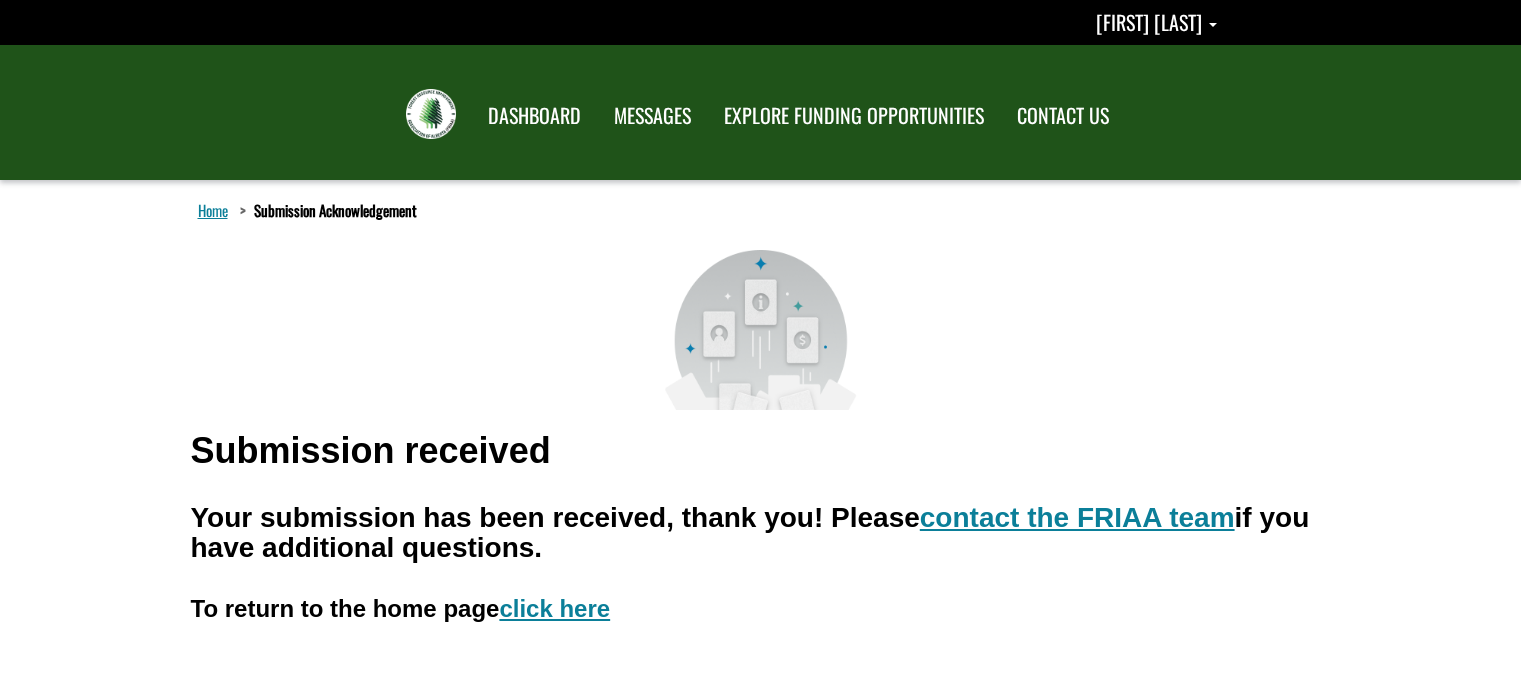 scroll, scrollTop: 0, scrollLeft: 0, axis: both 